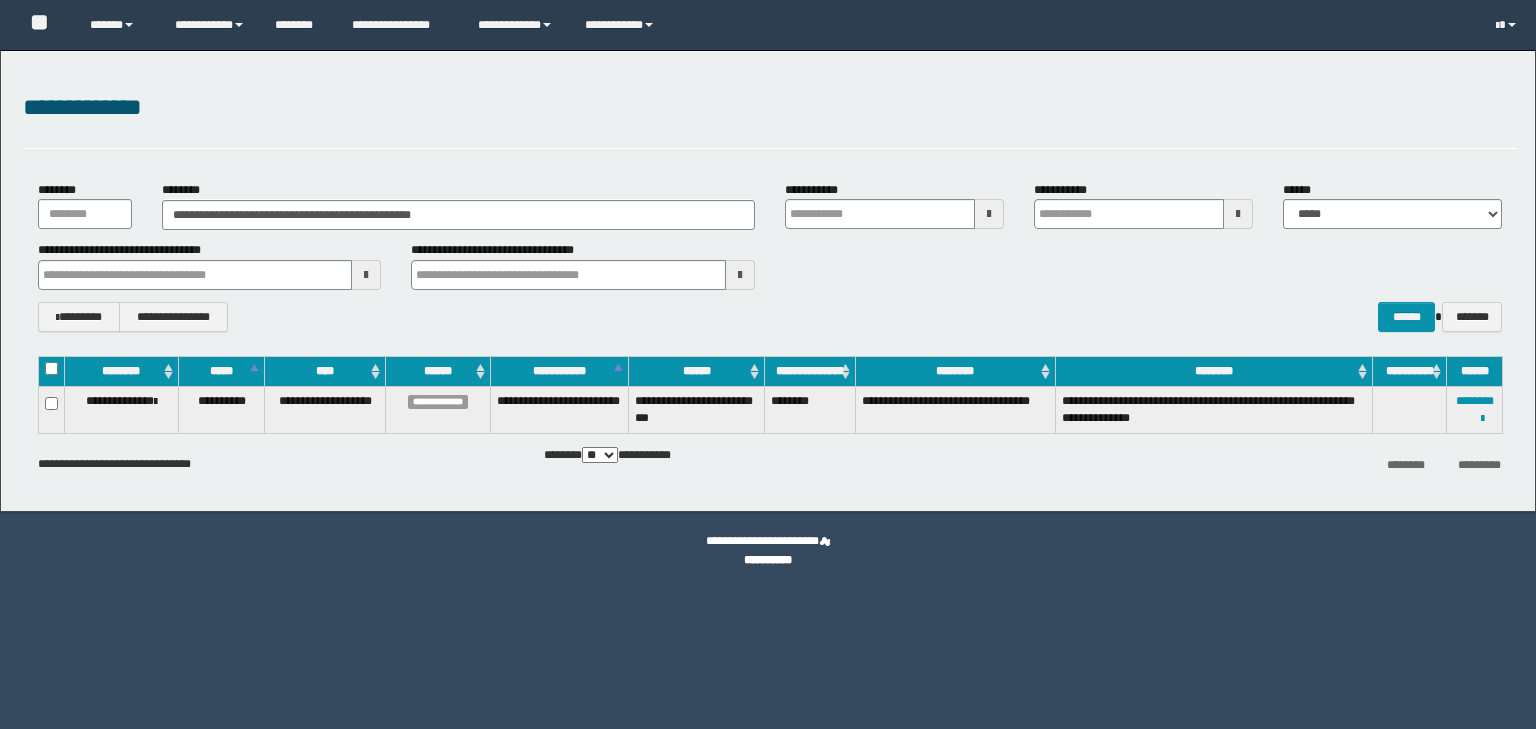 click on "**********" at bounding box center [505, 250] 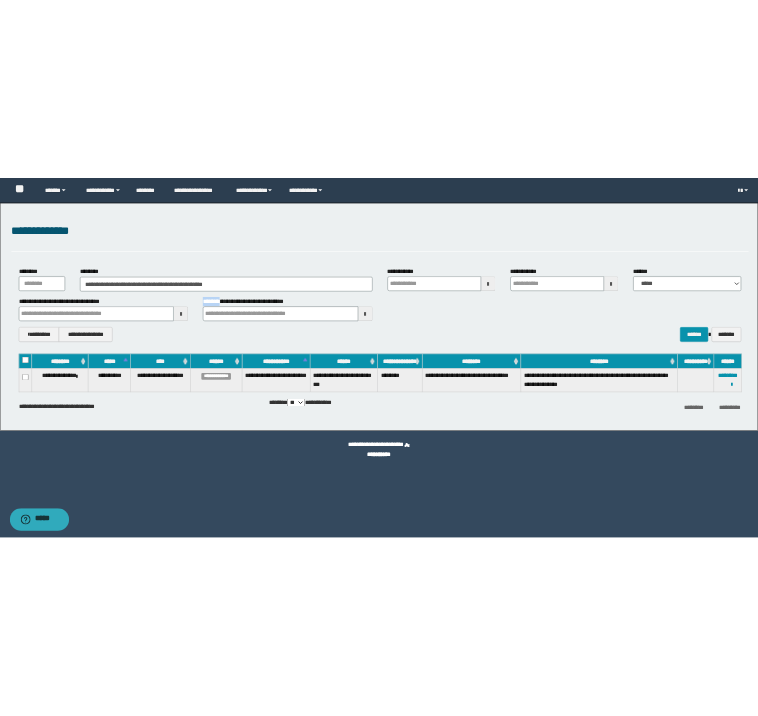 scroll, scrollTop: 0, scrollLeft: 0, axis: both 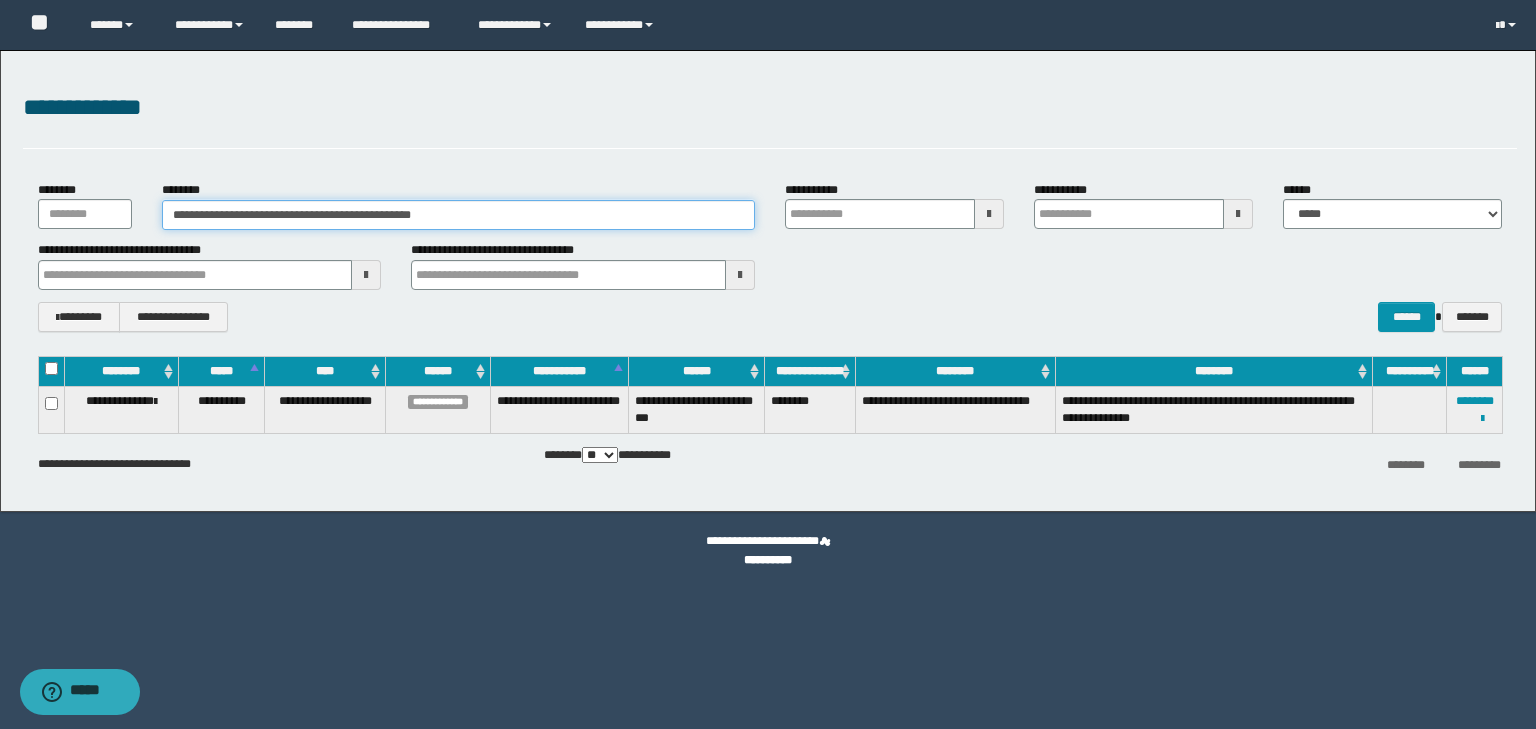 drag, startPoint x: 454, startPoint y: 226, endPoint x: 128, endPoint y: 199, distance: 327.11618 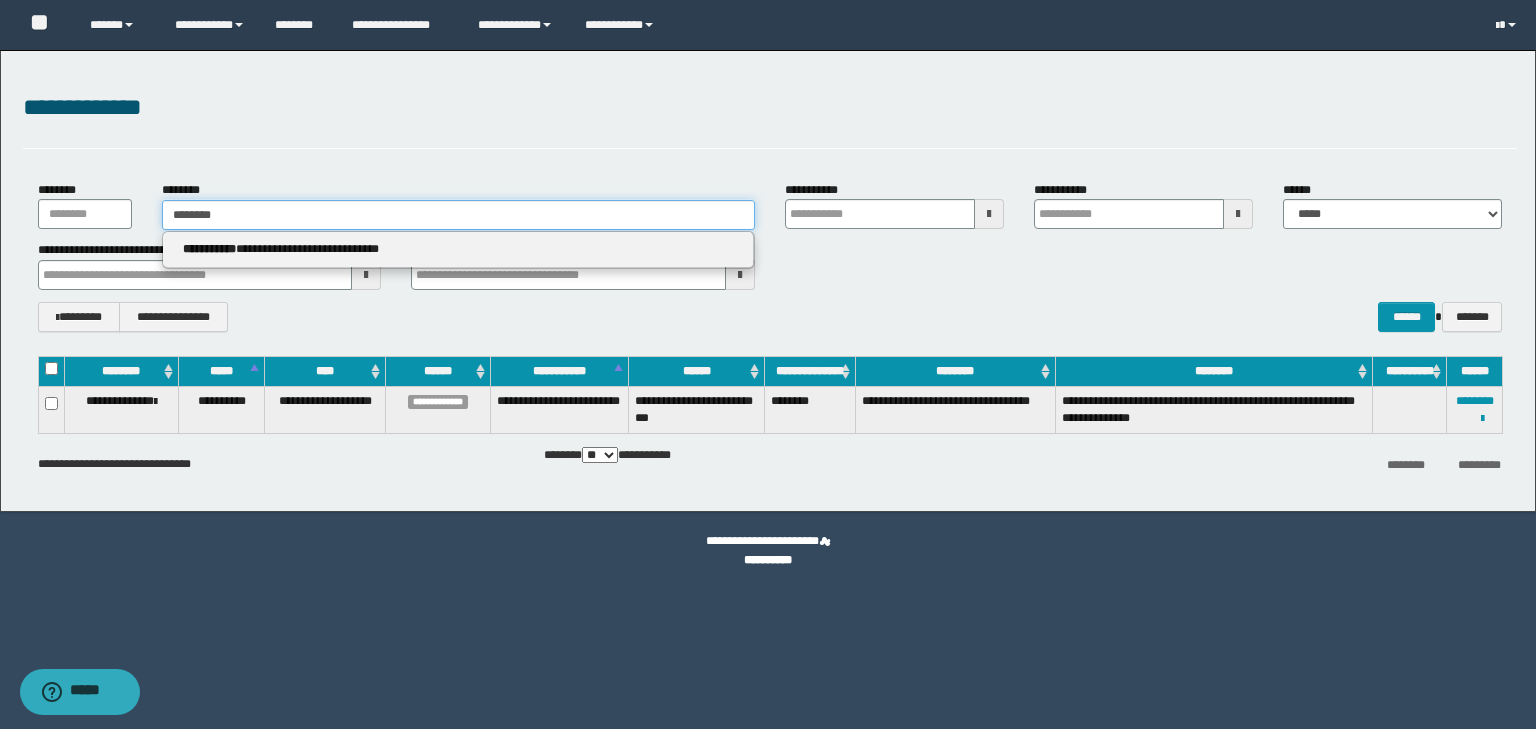 type on "********" 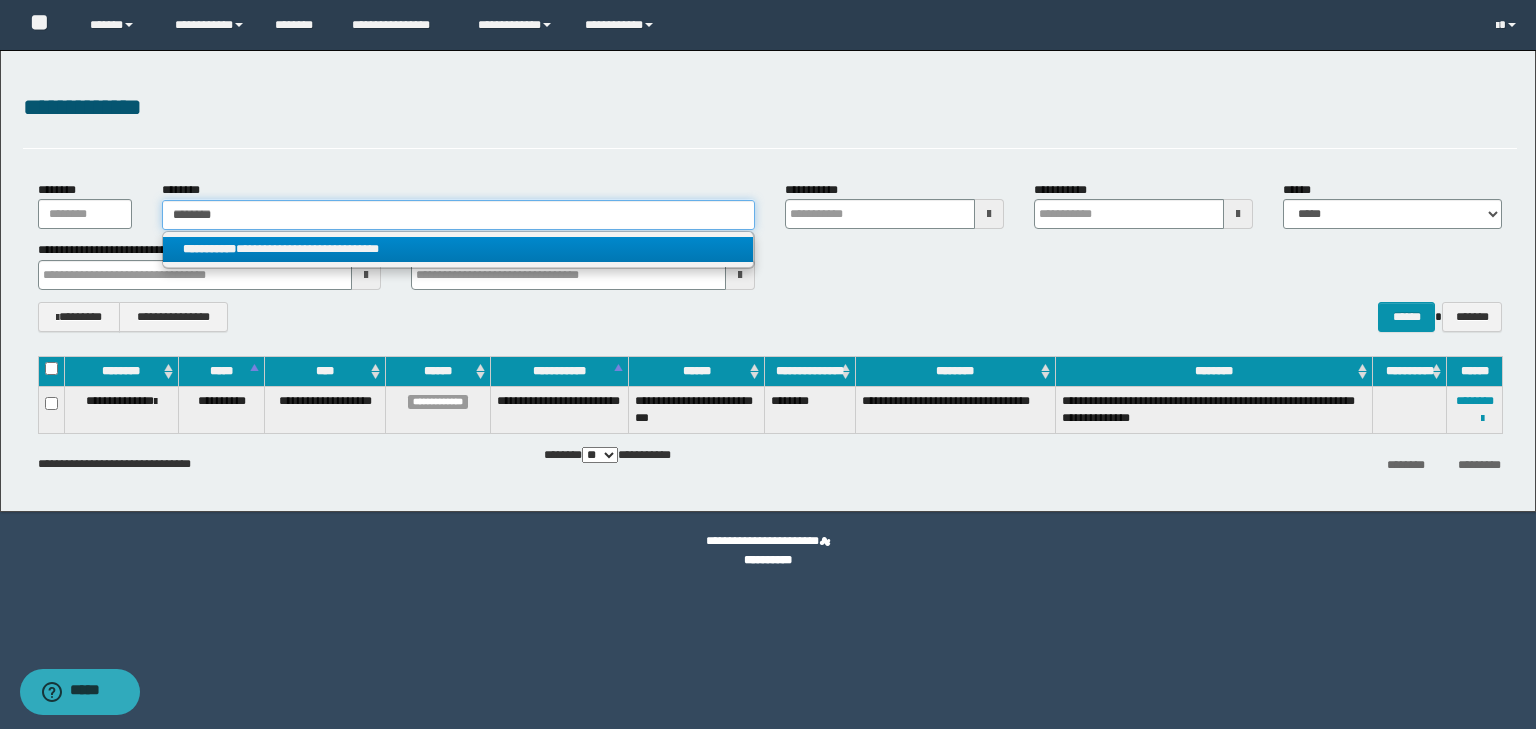 type on "********" 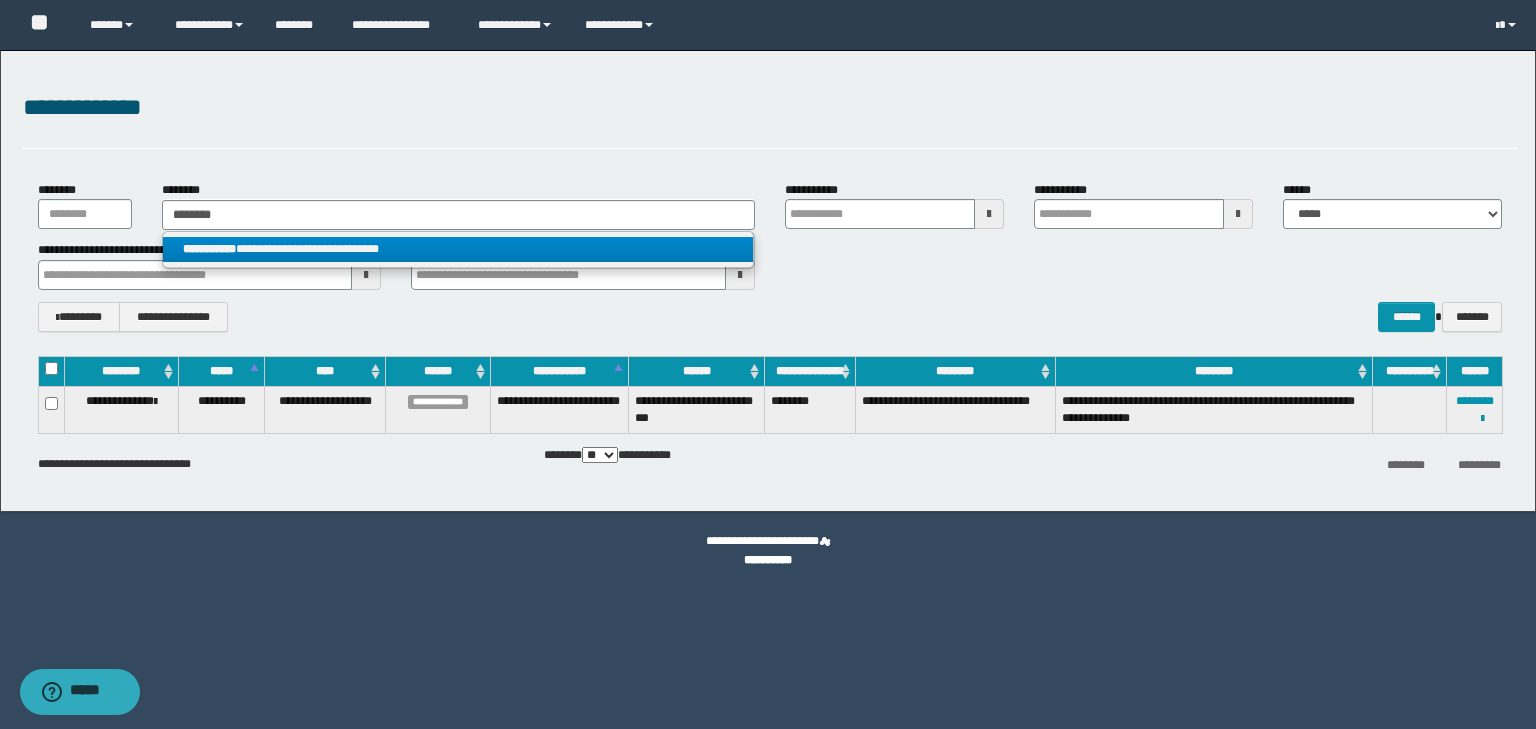 click on "**********" at bounding box center (458, 249) 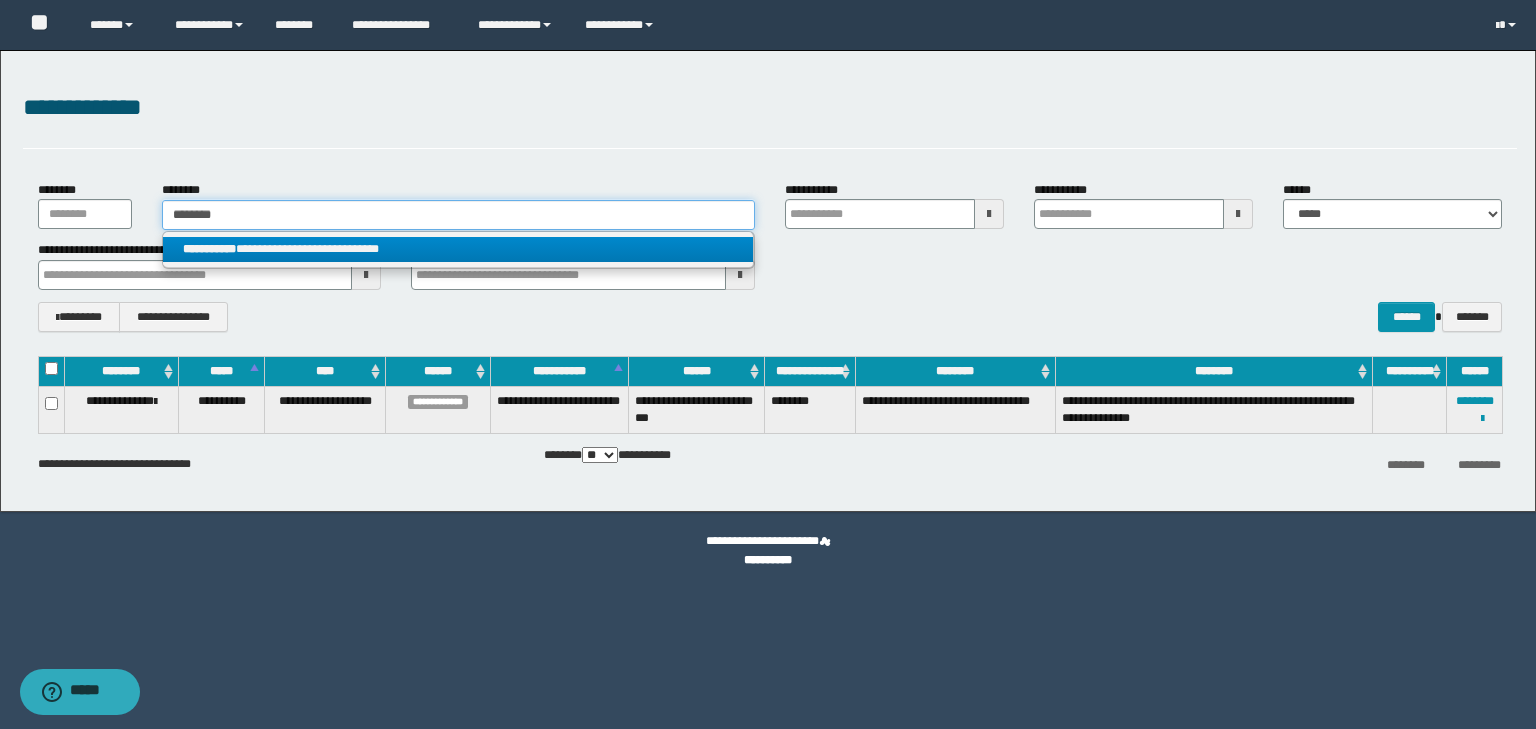 type 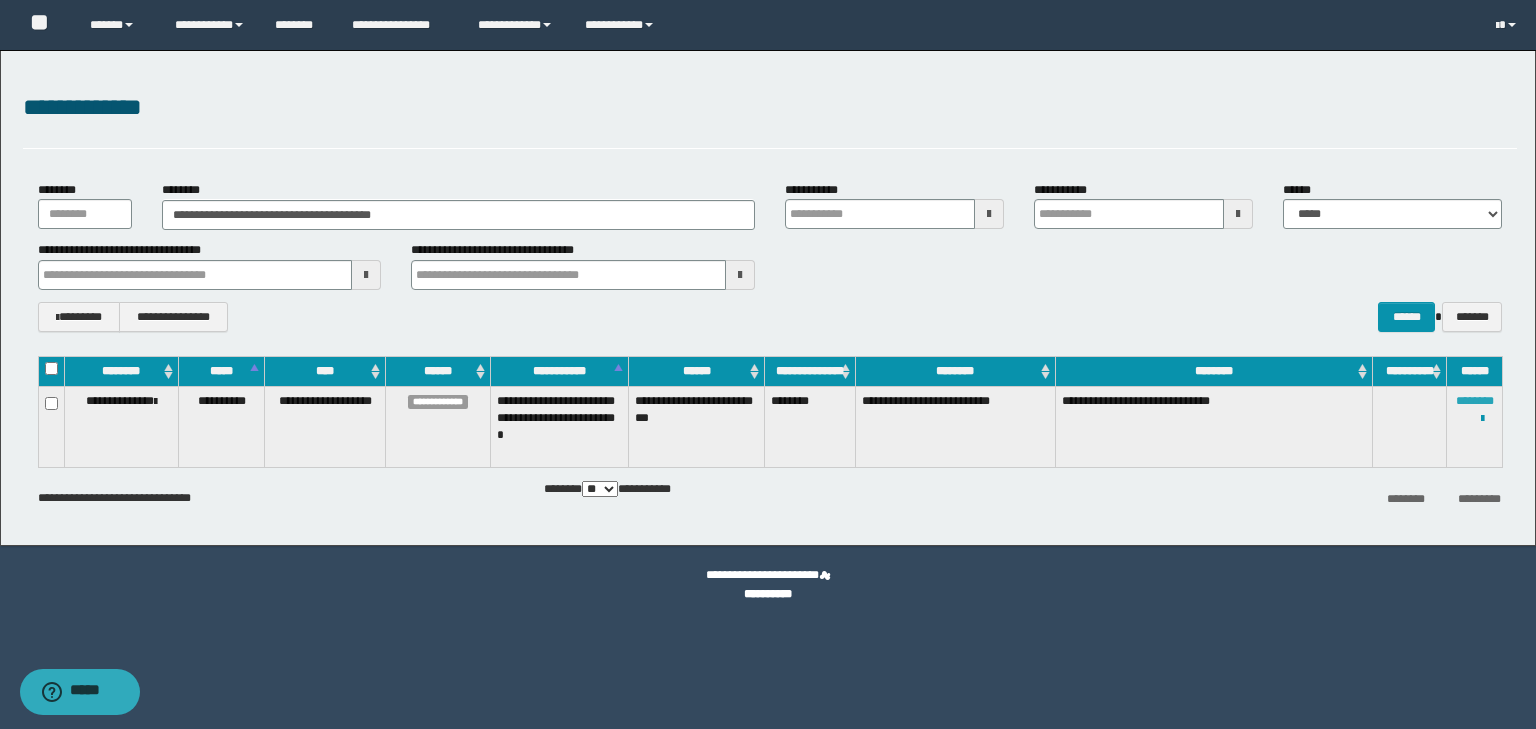 click on "********" at bounding box center (1475, 401) 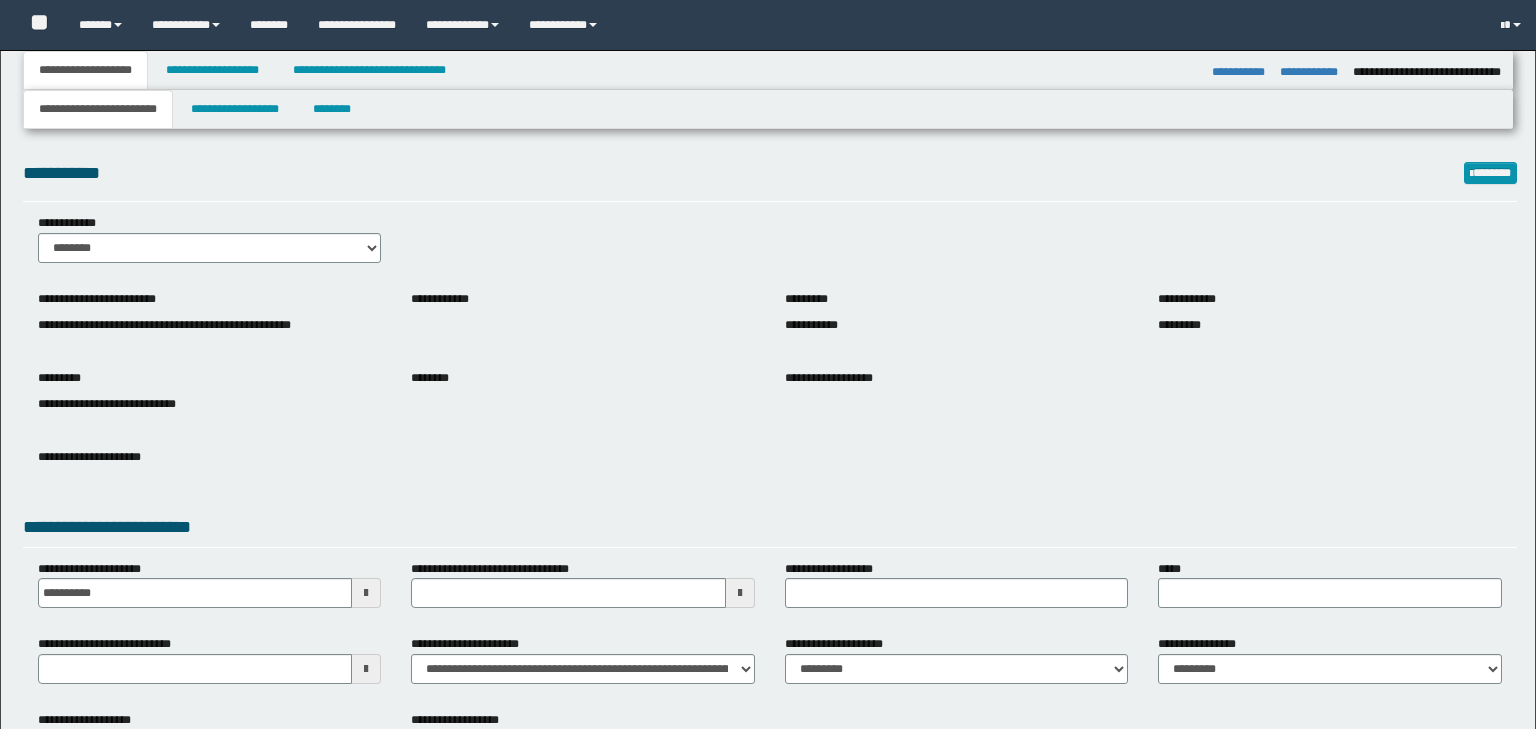 select on "**" 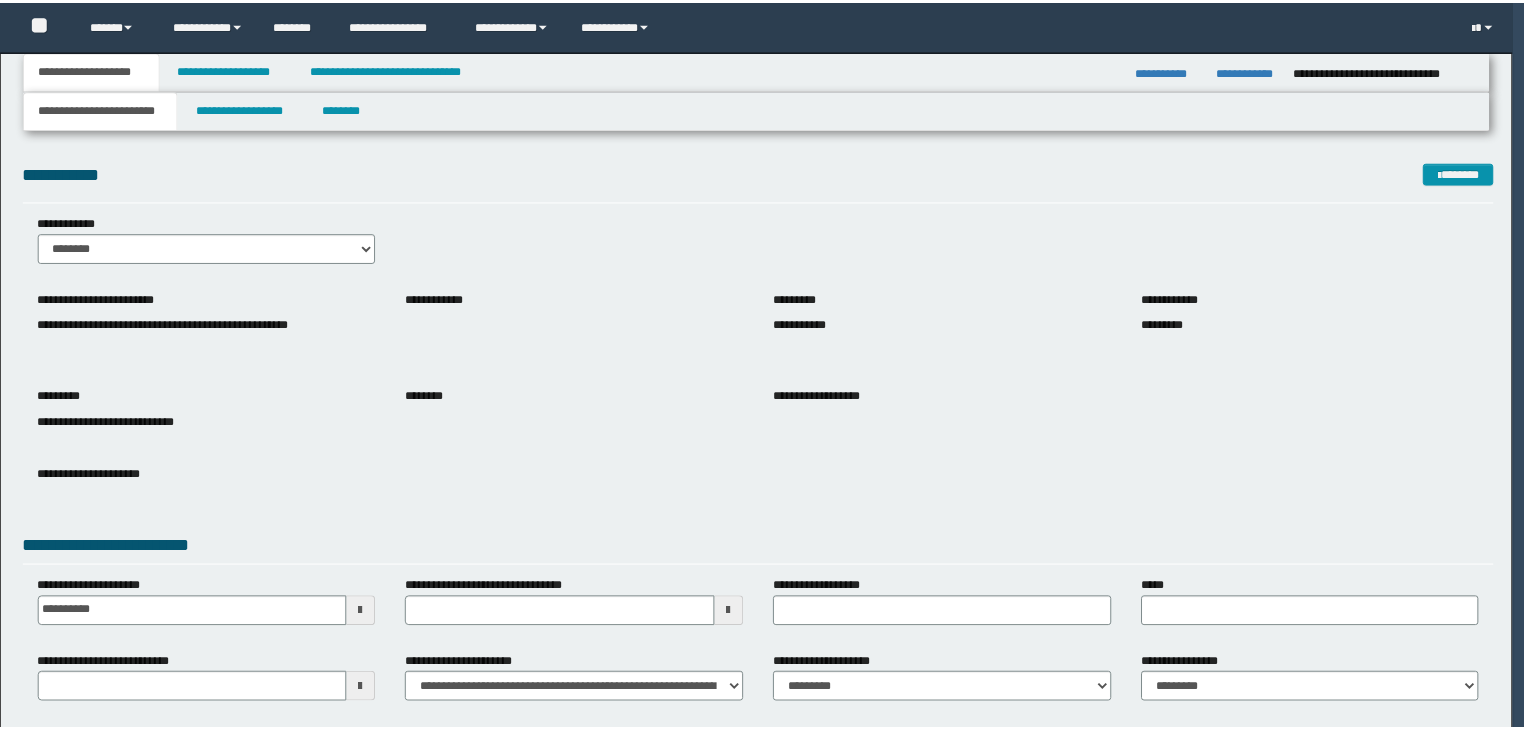 scroll, scrollTop: 0, scrollLeft: 0, axis: both 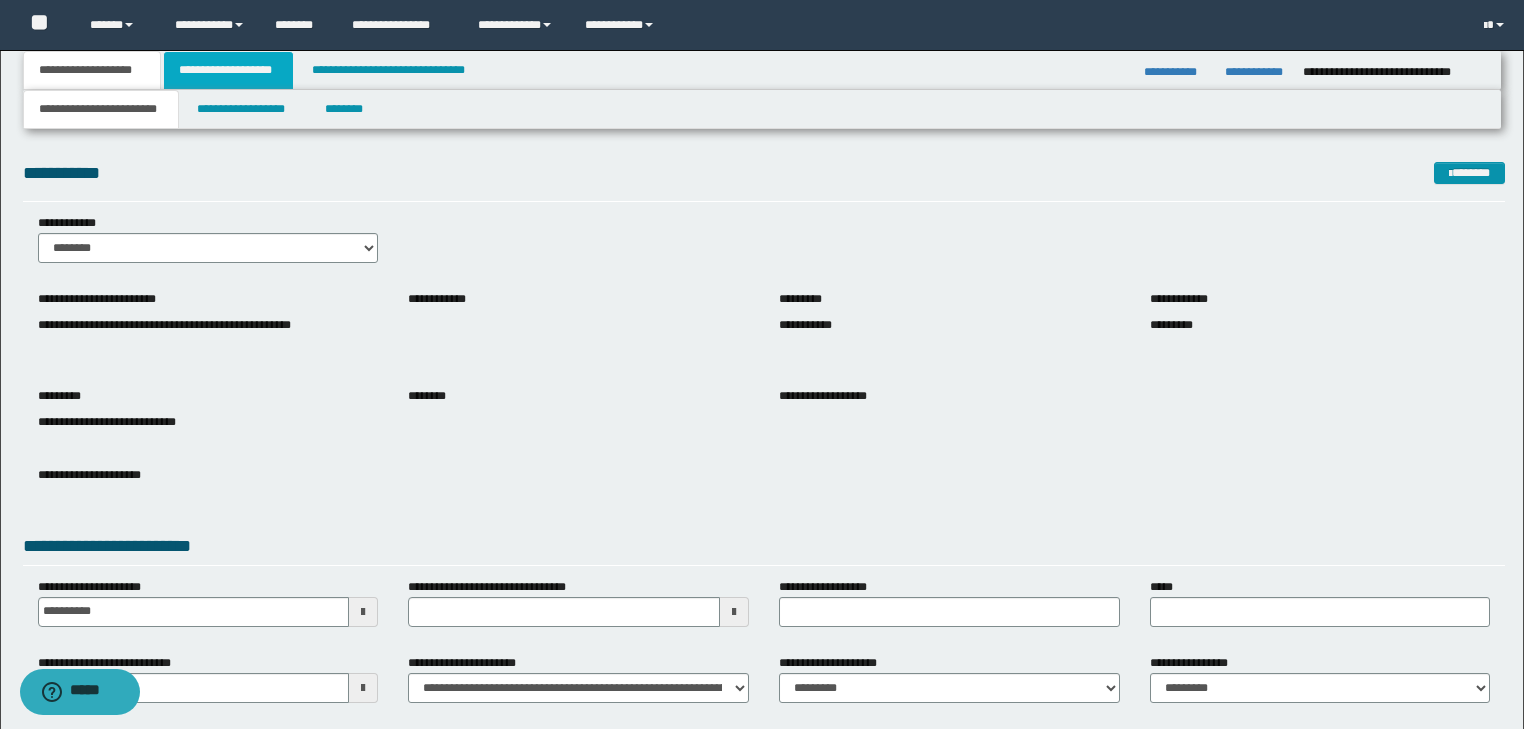 click on "**********" at bounding box center (228, 70) 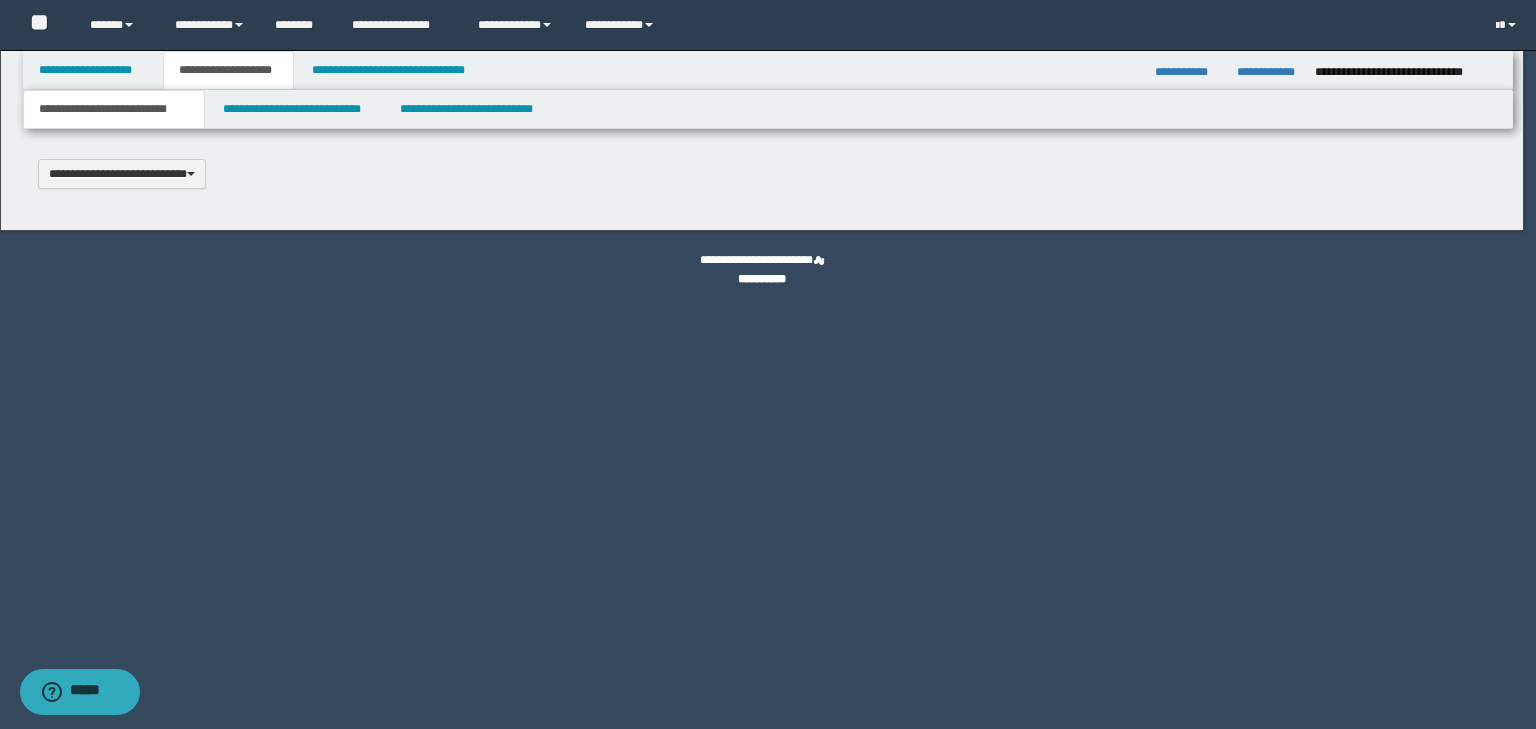 scroll, scrollTop: 0, scrollLeft: 0, axis: both 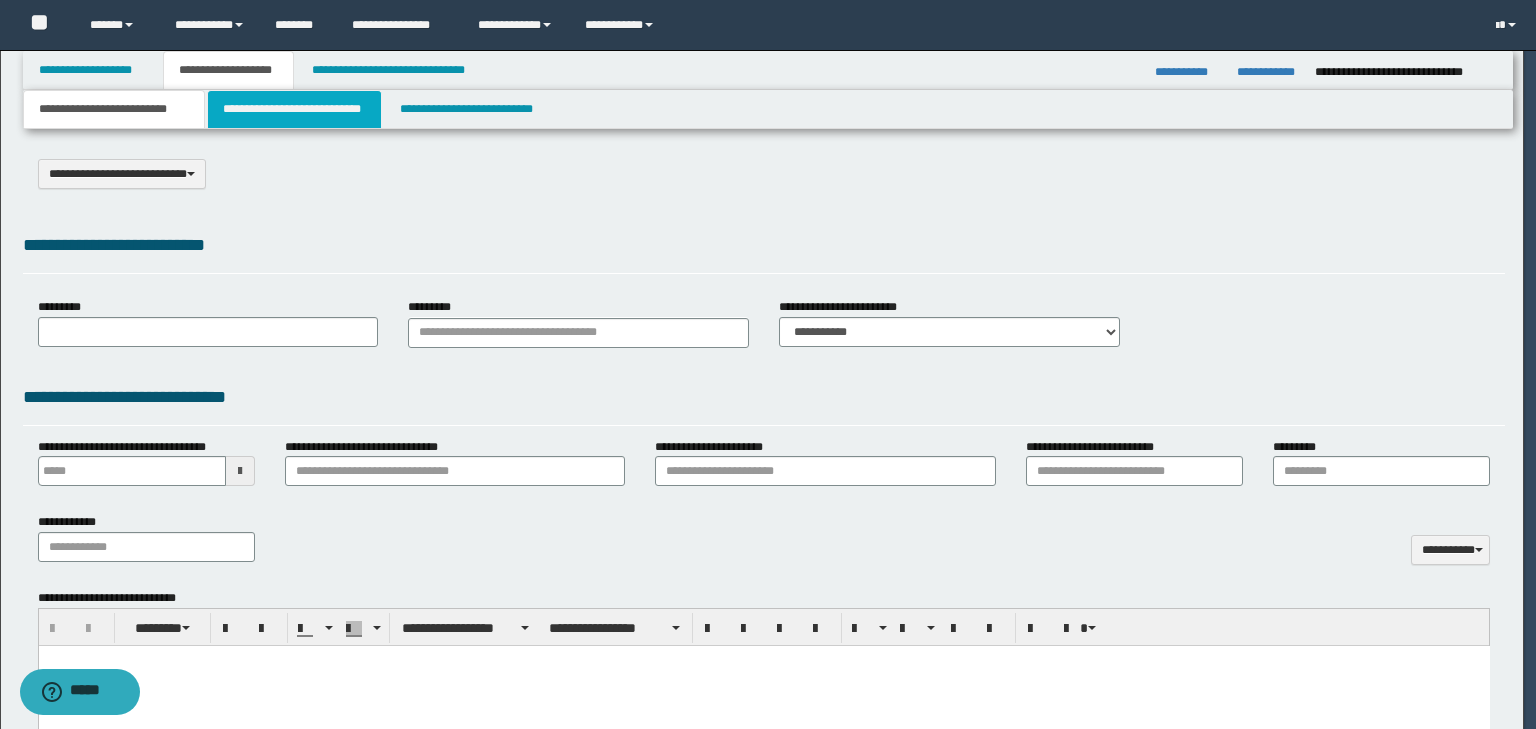 select on "*" 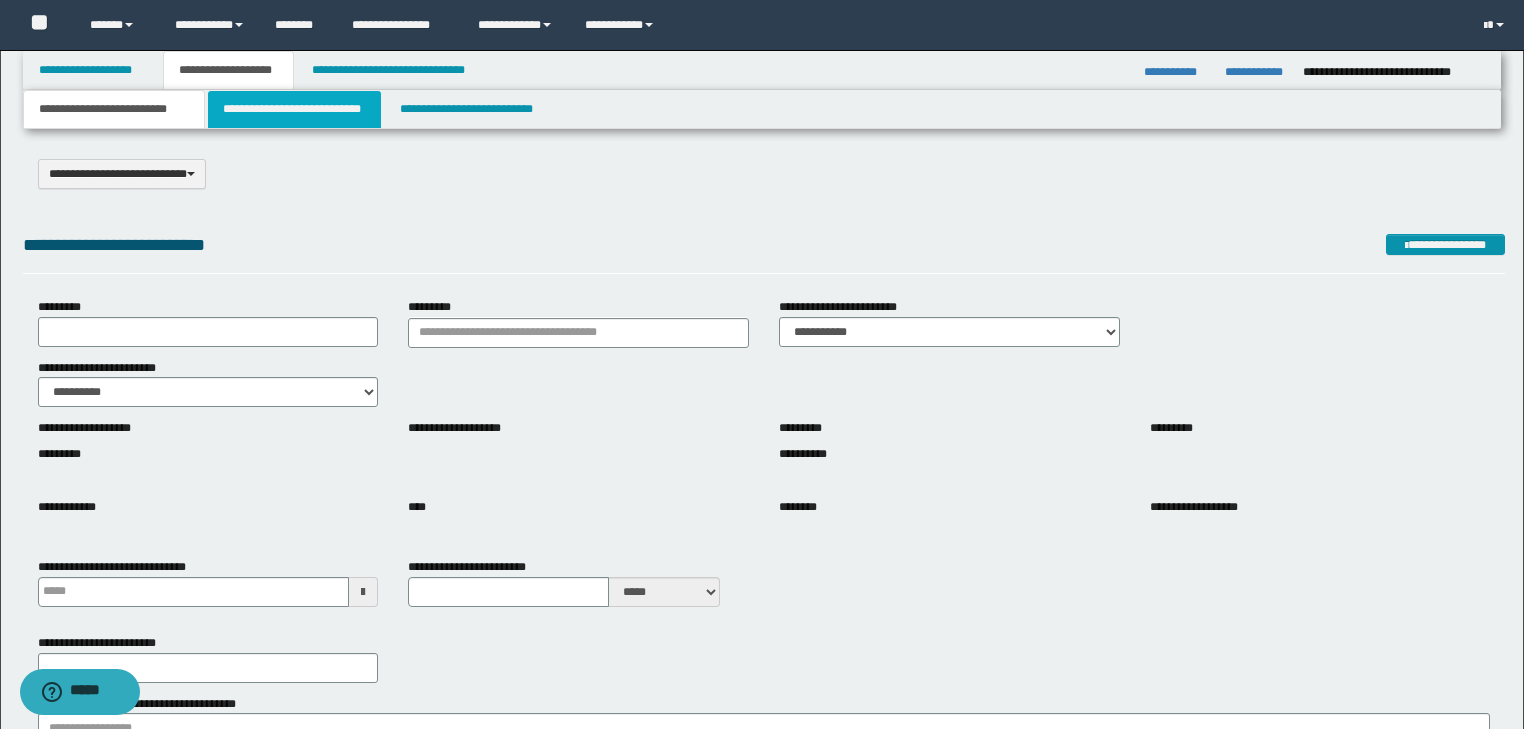 click on "**********" at bounding box center (294, 109) 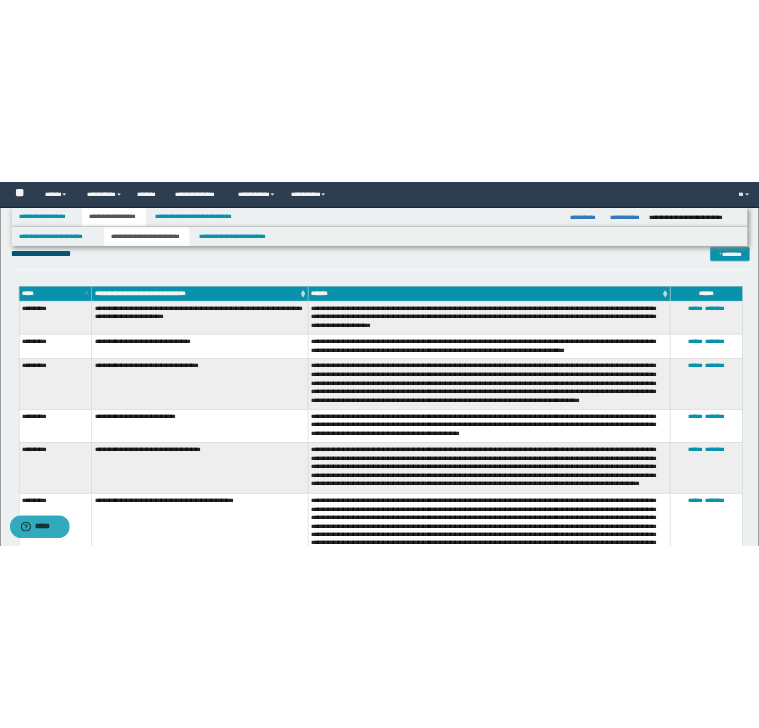 scroll, scrollTop: 2320, scrollLeft: 0, axis: vertical 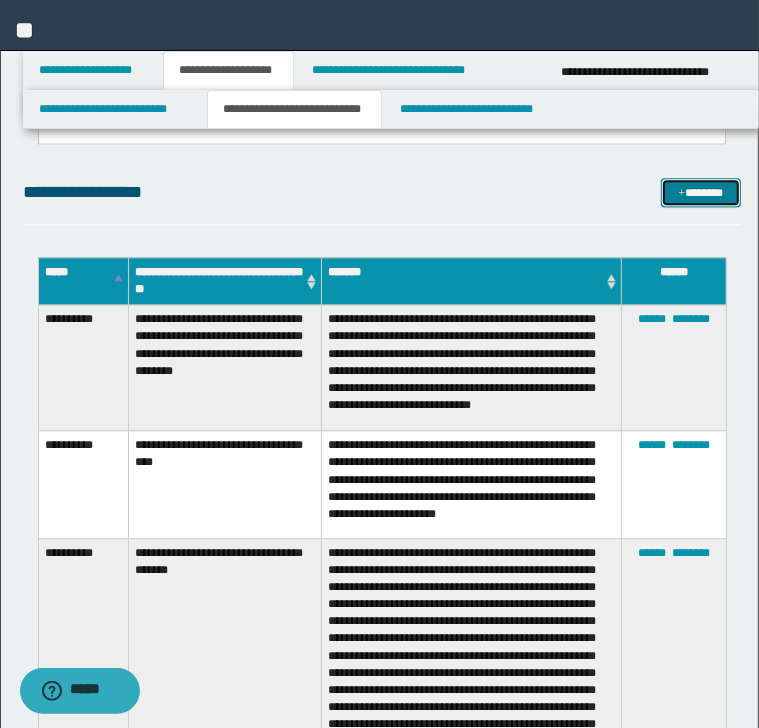 click on "*******" at bounding box center [700, 193] 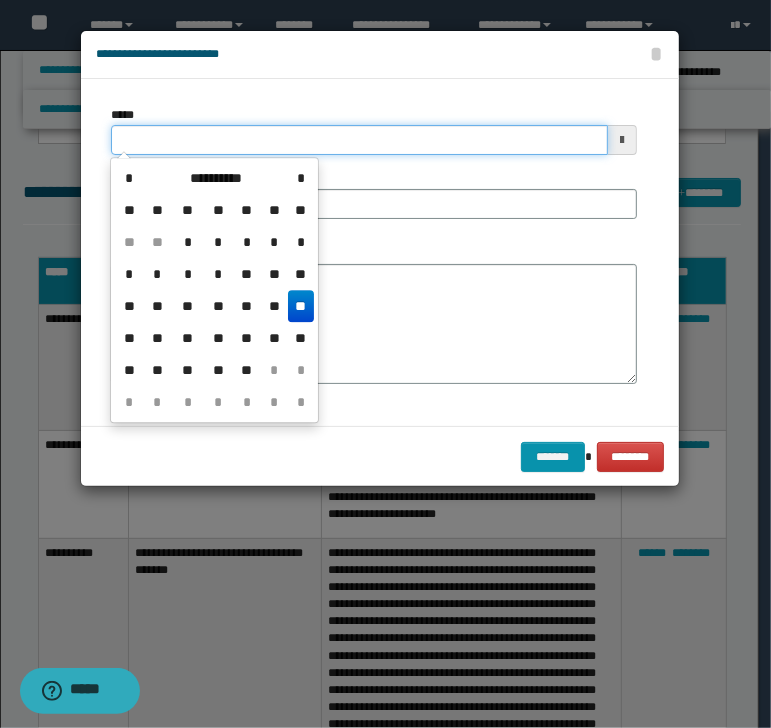 click on "*****" at bounding box center [359, 140] 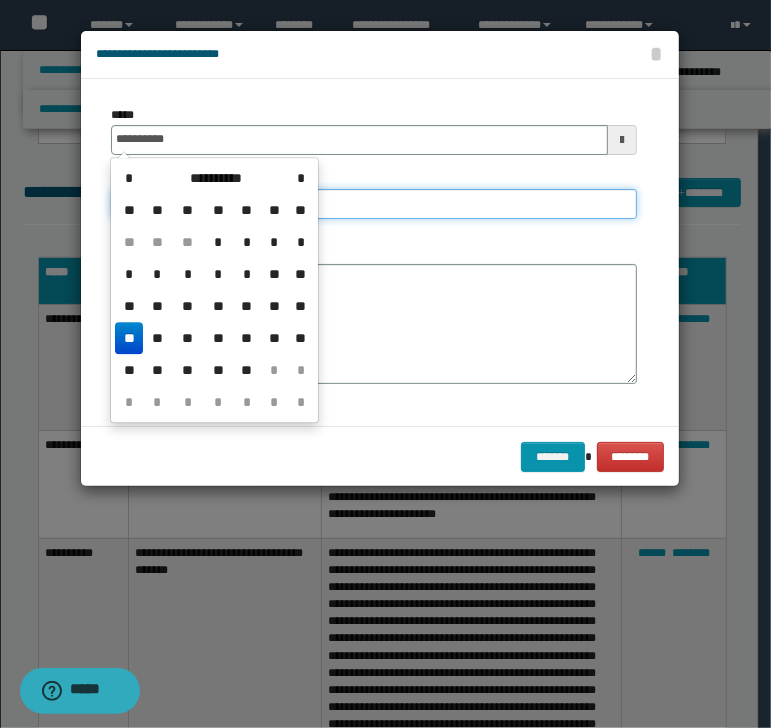 type on "**********" 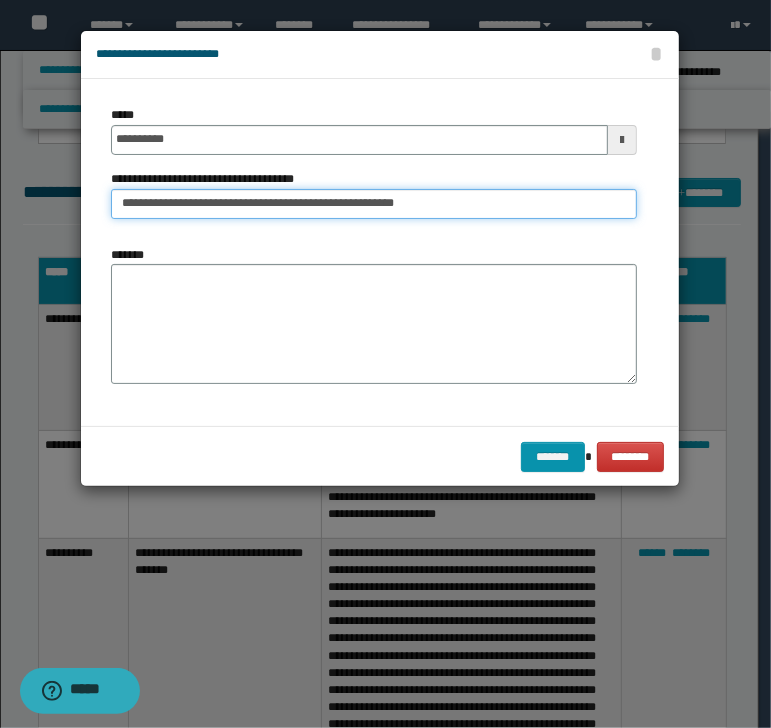 type on "**********" 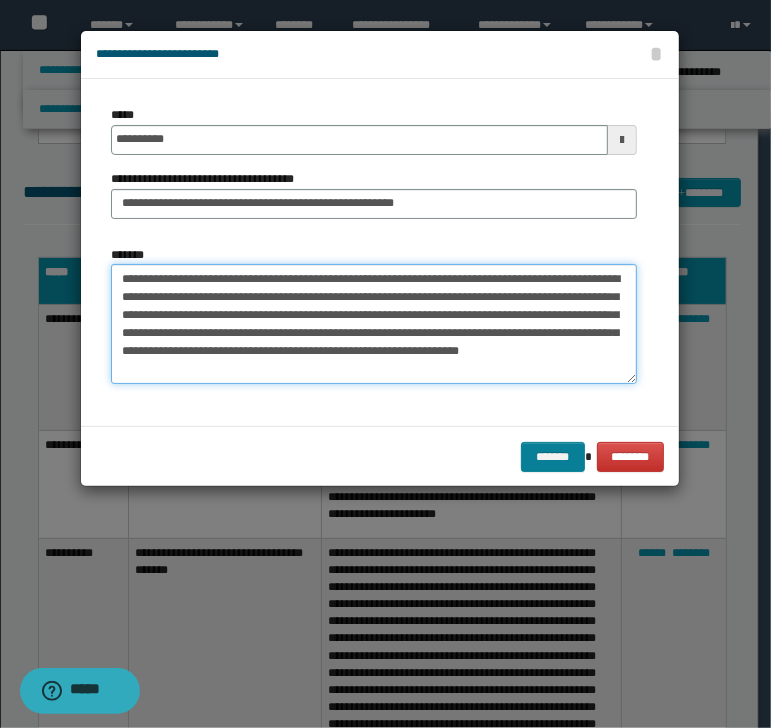 type on "**********" 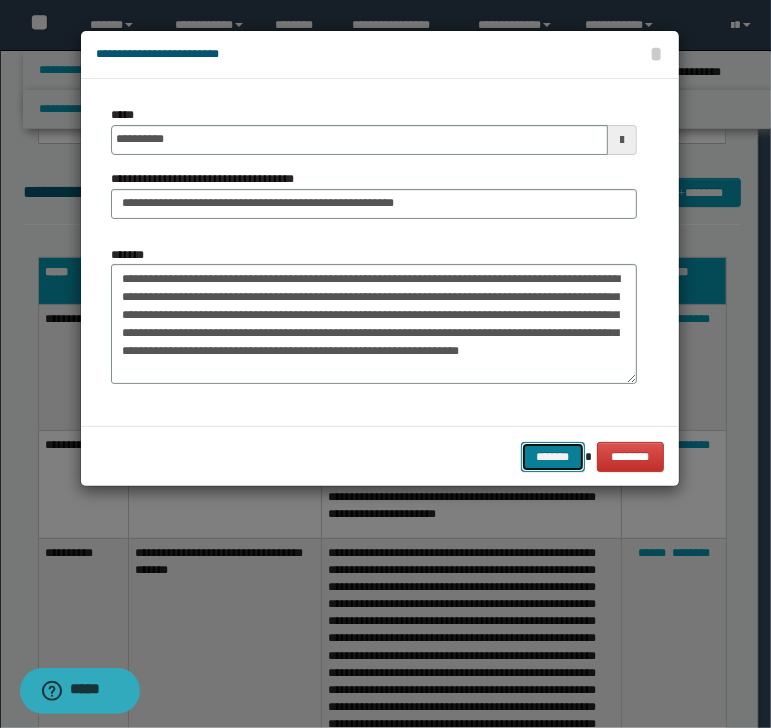 click on "*******" at bounding box center [553, 457] 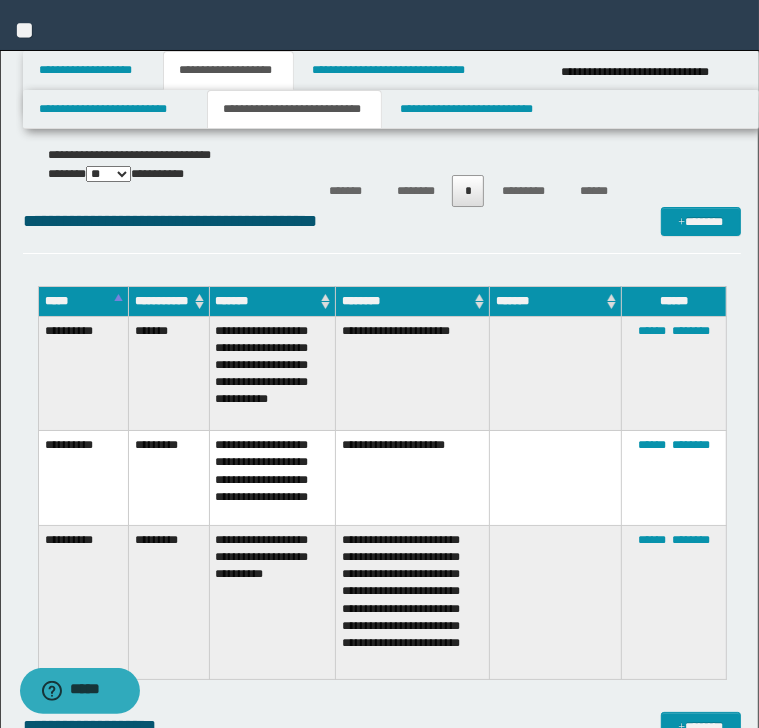 scroll, scrollTop: 7300, scrollLeft: 0, axis: vertical 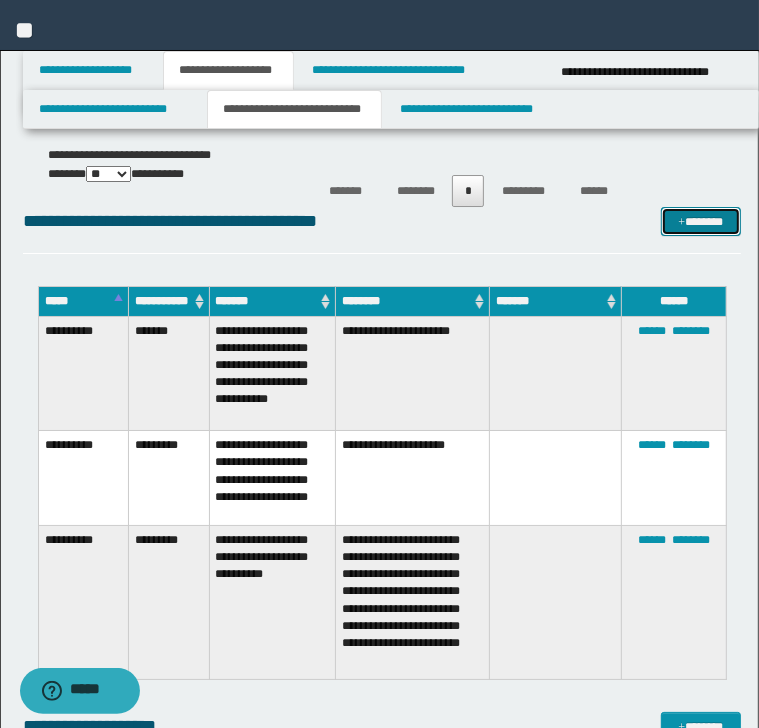 click on "*******" at bounding box center [700, 222] 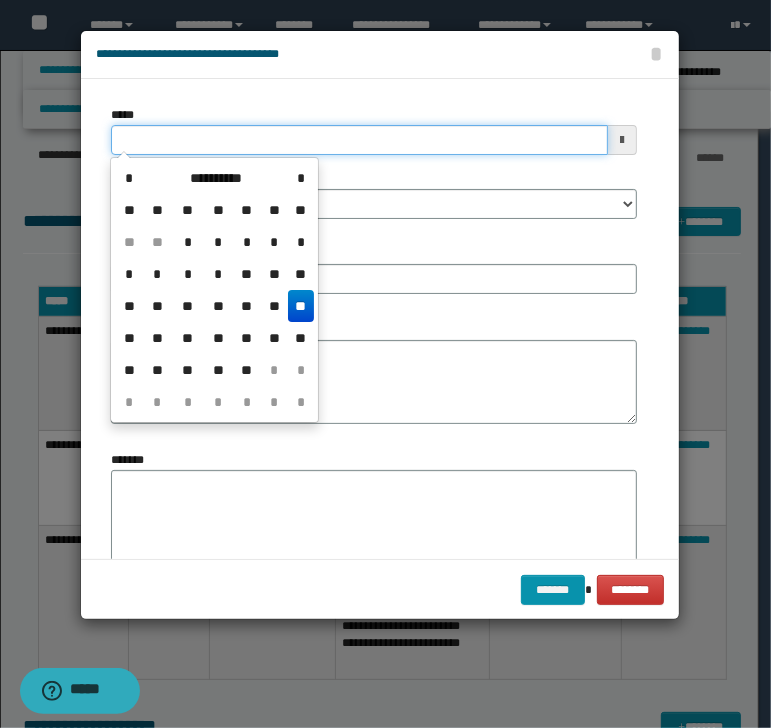 click on "*****" at bounding box center (359, 140) 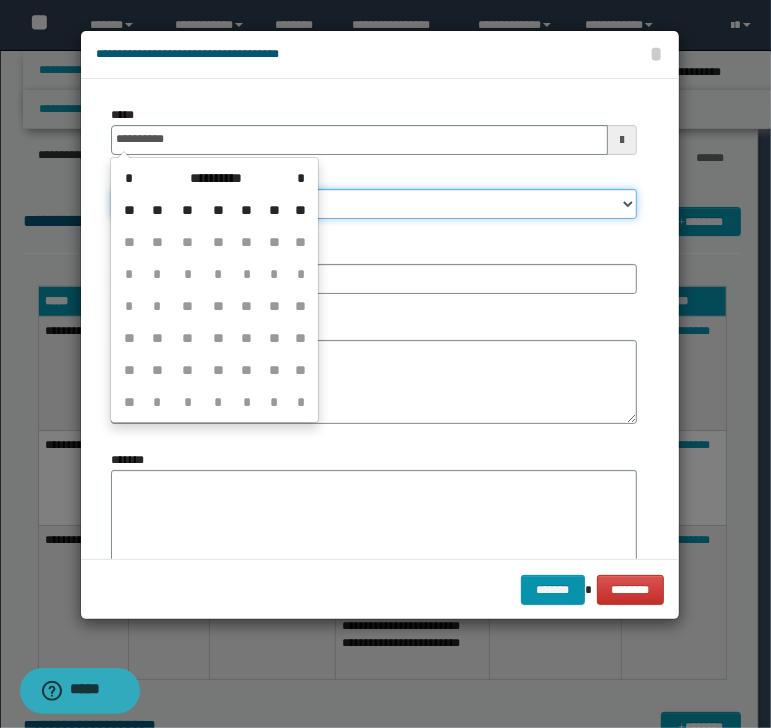 type on "**********" 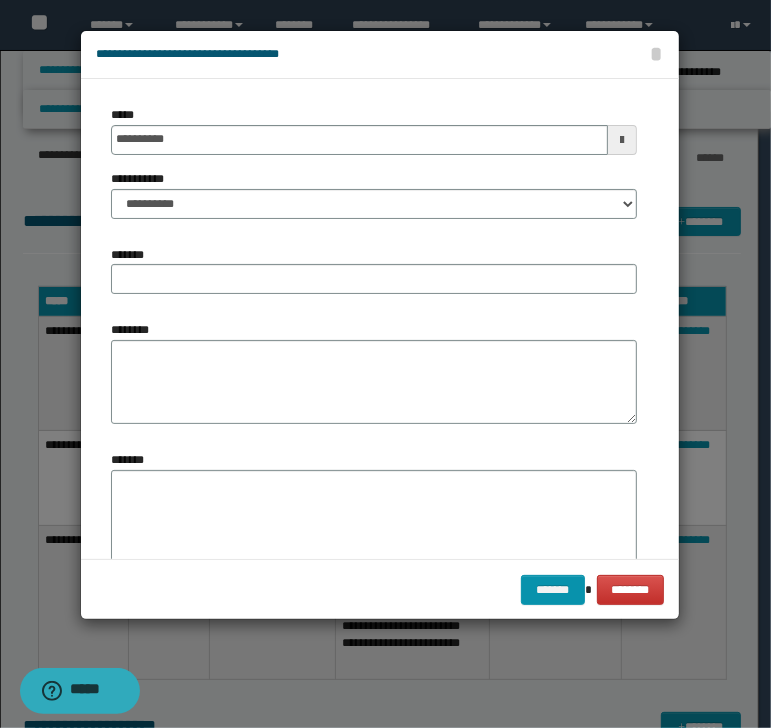 click on "**********" at bounding box center [374, 170] 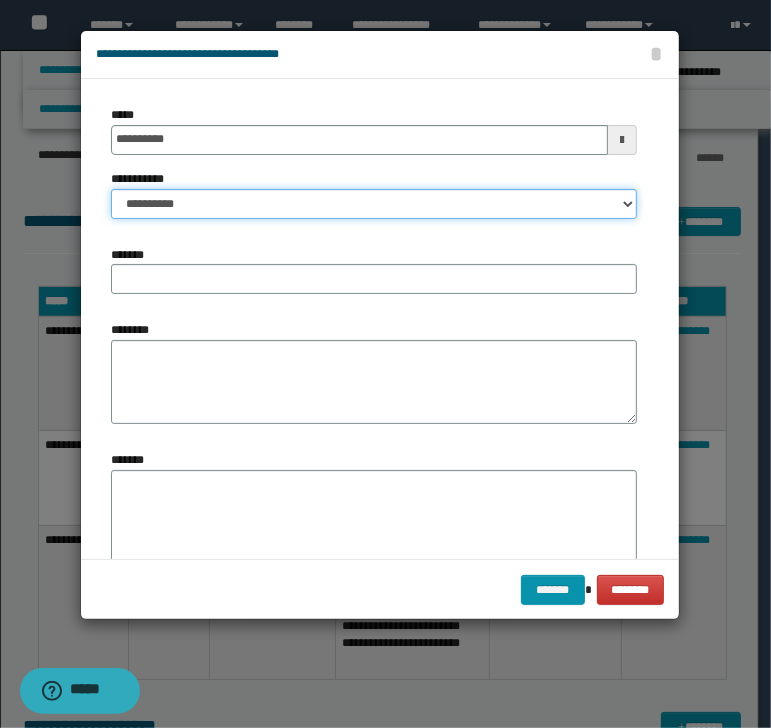click on "**********" at bounding box center [374, 204] 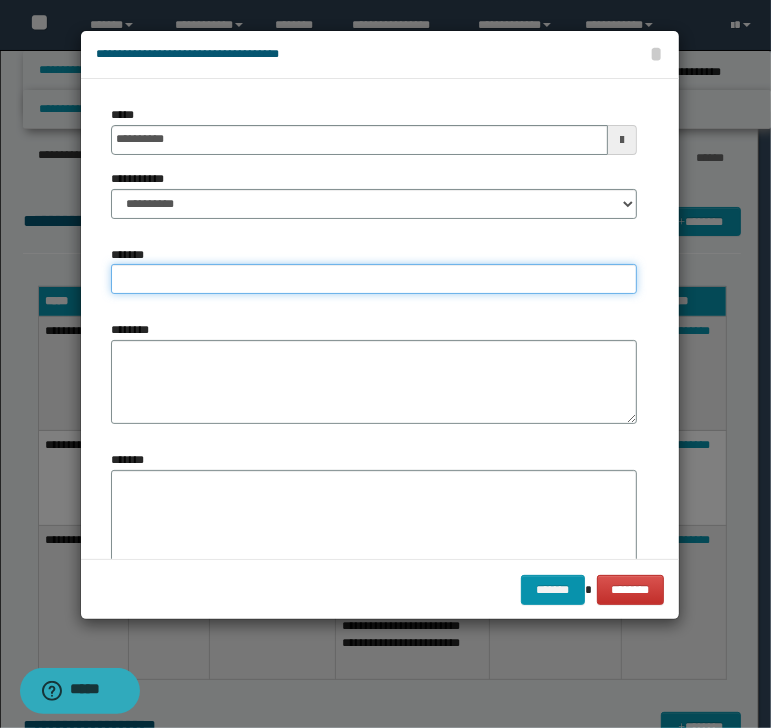 click on "*******" at bounding box center [374, 279] 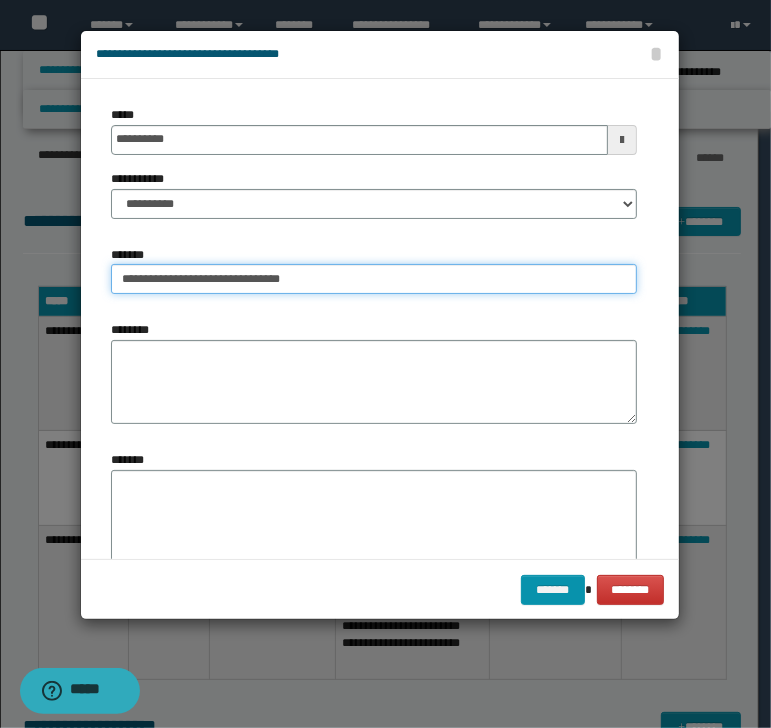 type on "**********" 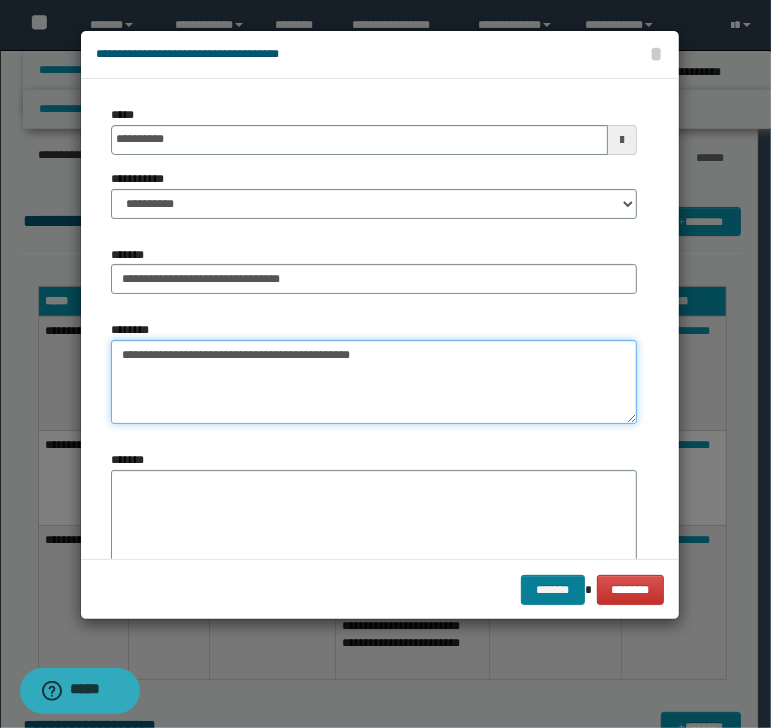 type on "**********" 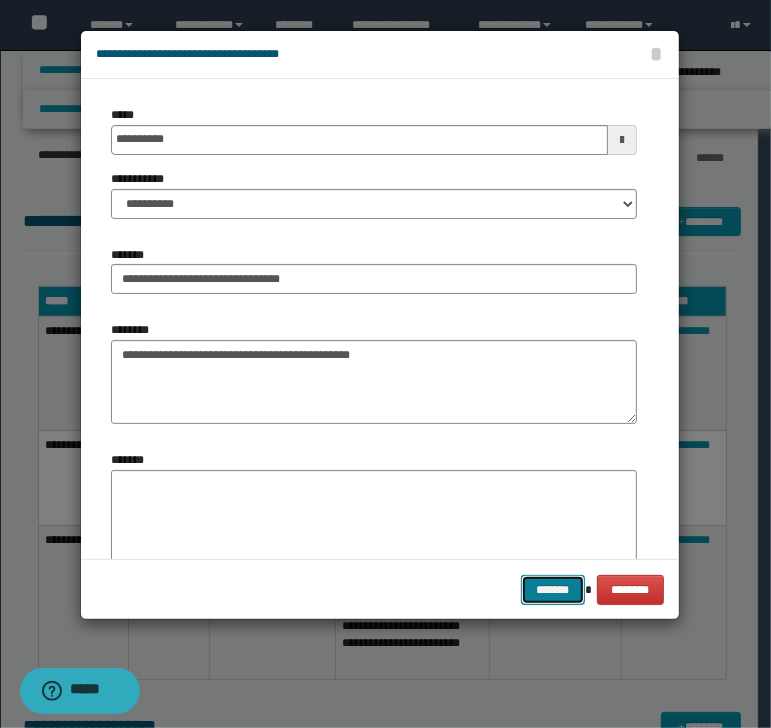 click on "*******" at bounding box center (553, 590) 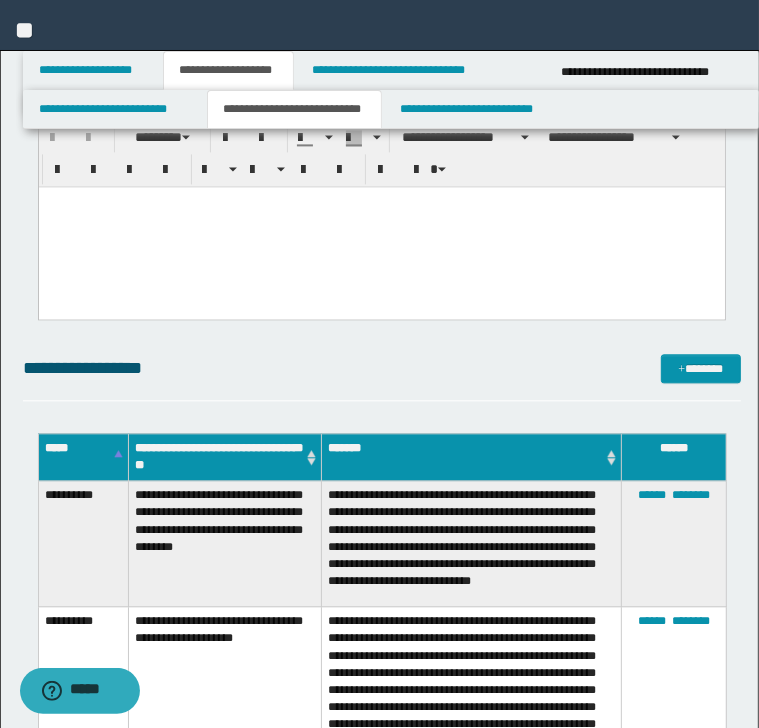 scroll, scrollTop: 2301, scrollLeft: 0, axis: vertical 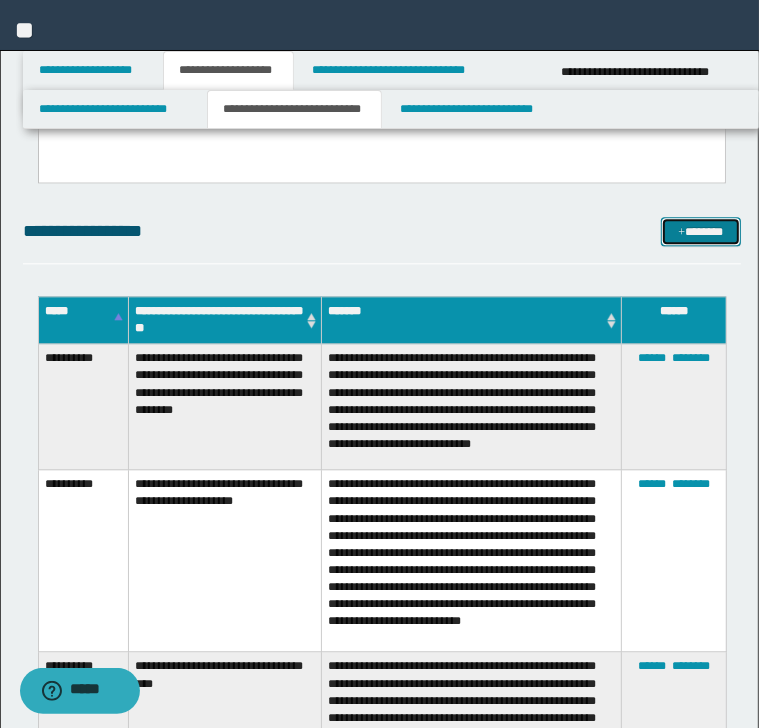 click at bounding box center [681, 233] 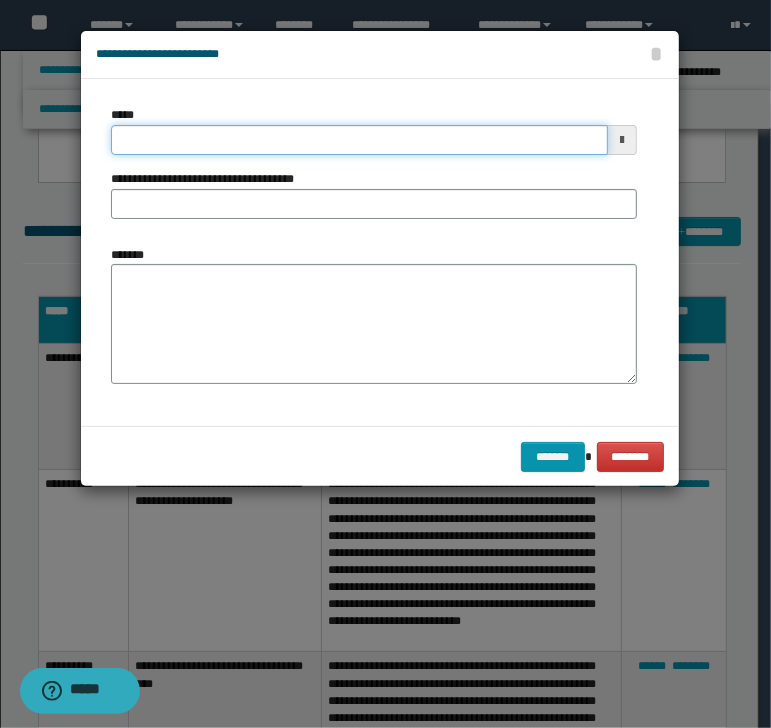 click on "*****" at bounding box center (359, 140) 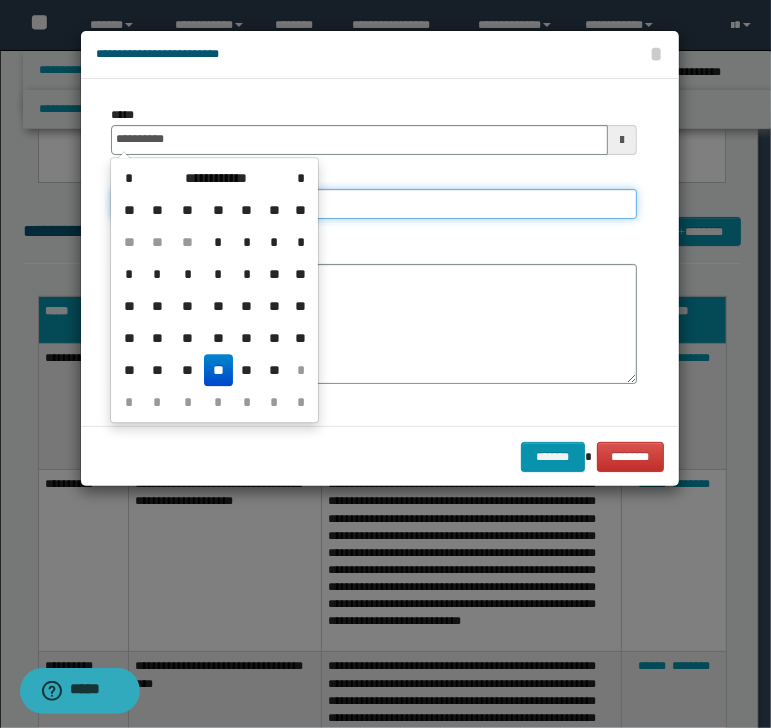 type on "**********" 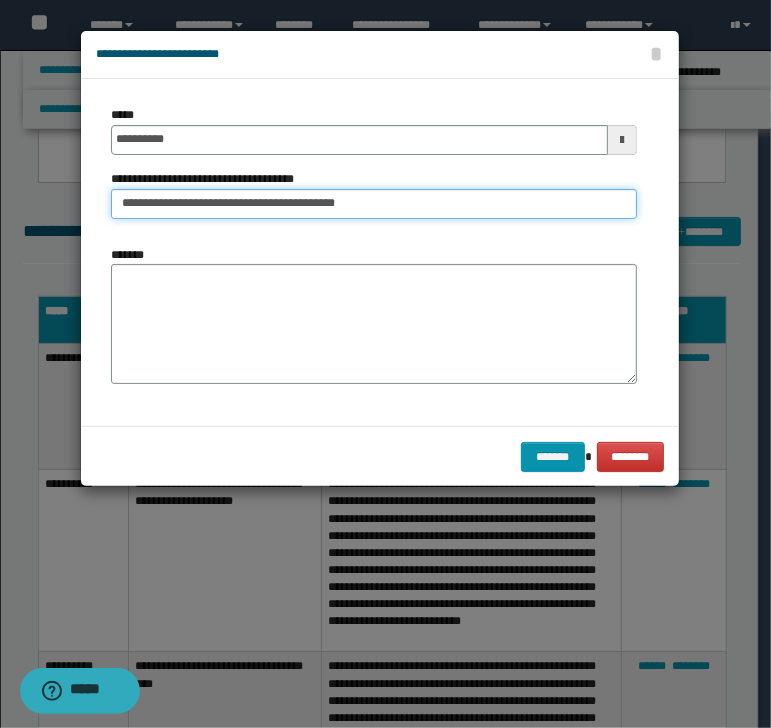 type on "**********" 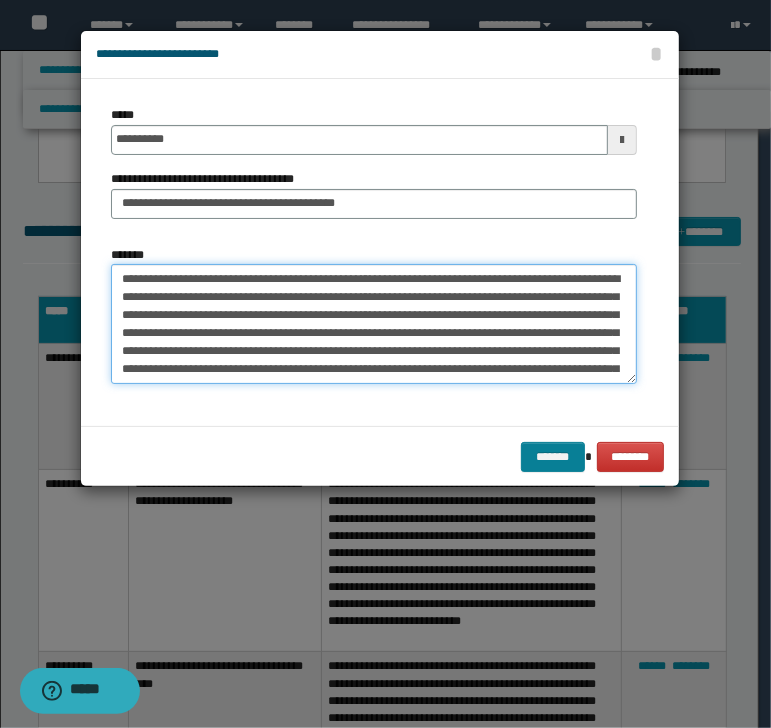 type on "**********" 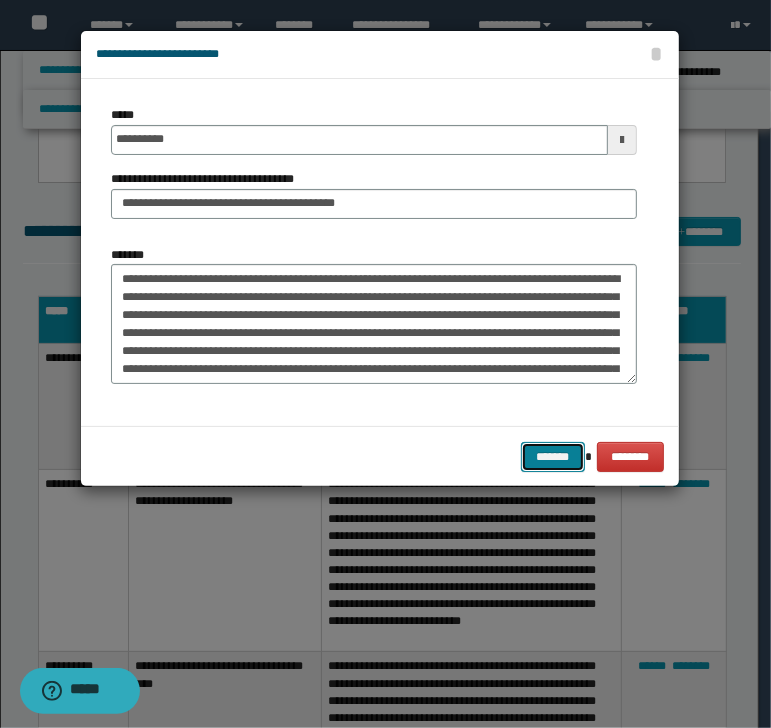 click on "*******" at bounding box center (553, 457) 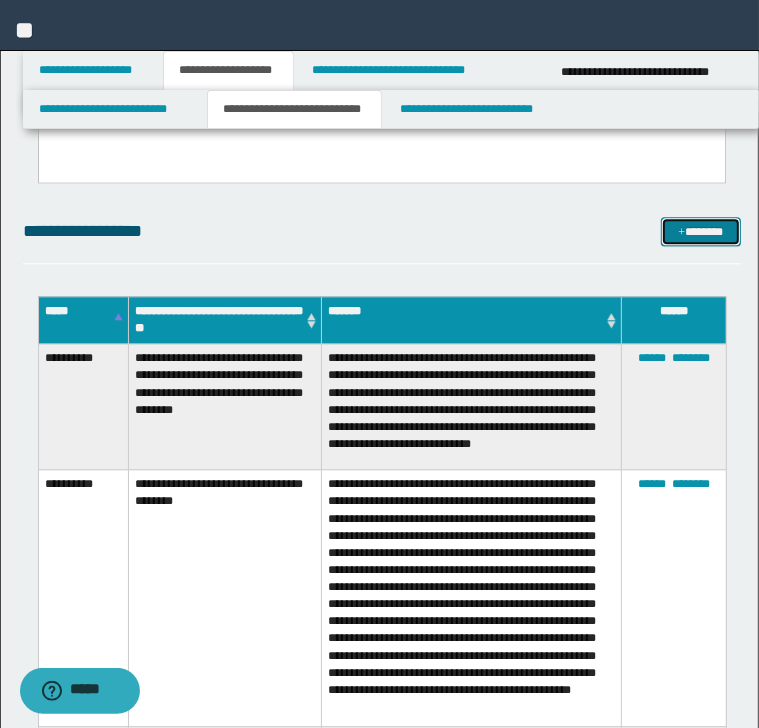 drag, startPoint x: 712, startPoint y: 244, endPoint x: 660, endPoint y: 212, distance: 61.05735 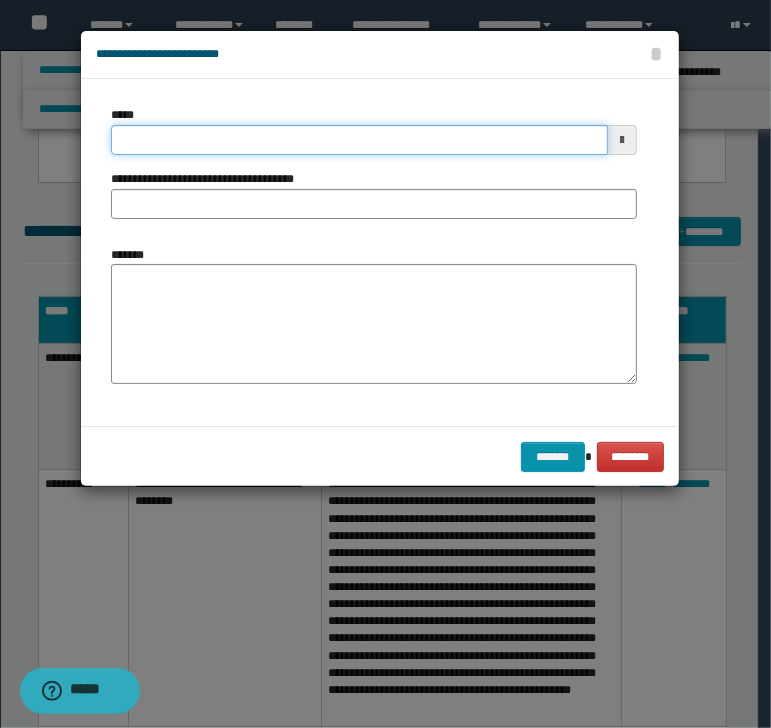 click on "*****" at bounding box center [359, 140] 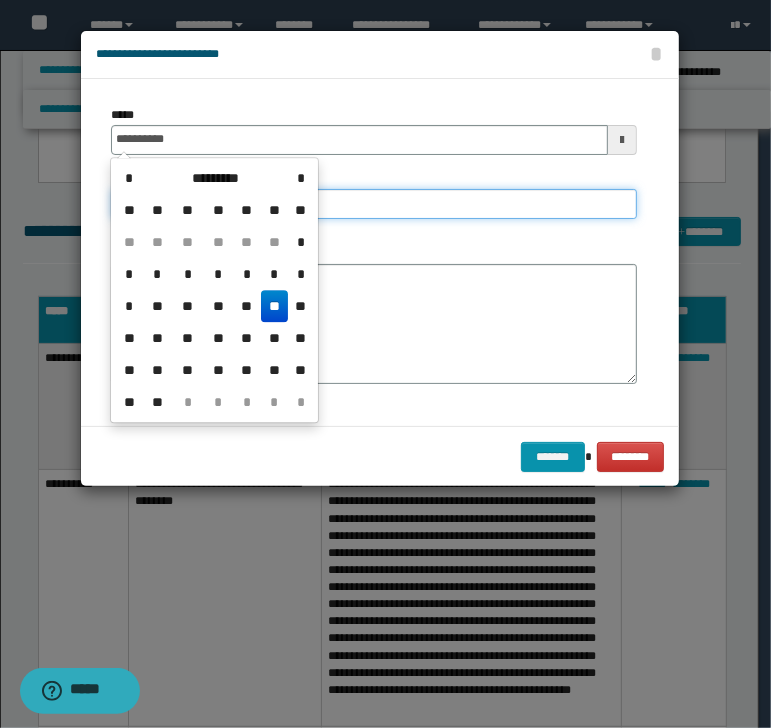 type on "**********" 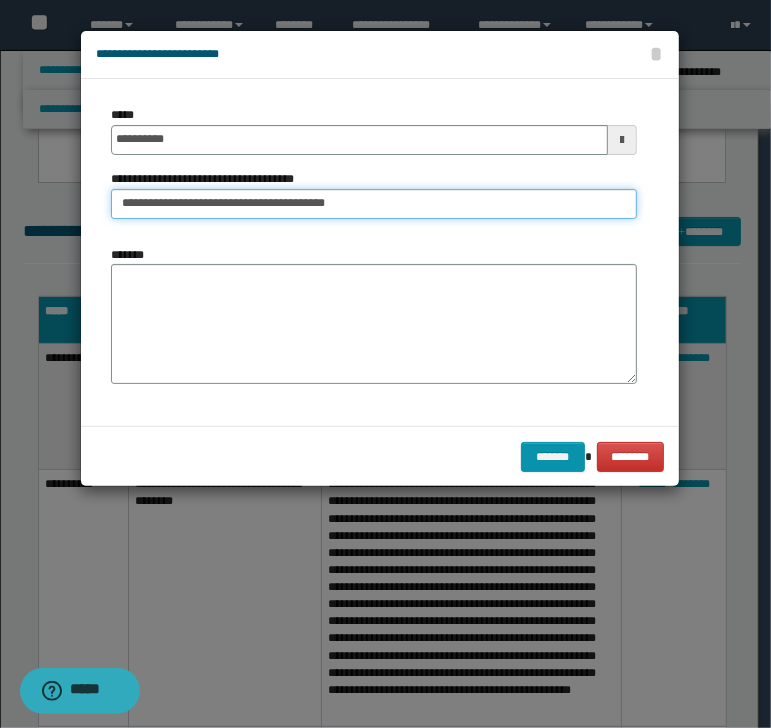 type on "**********" 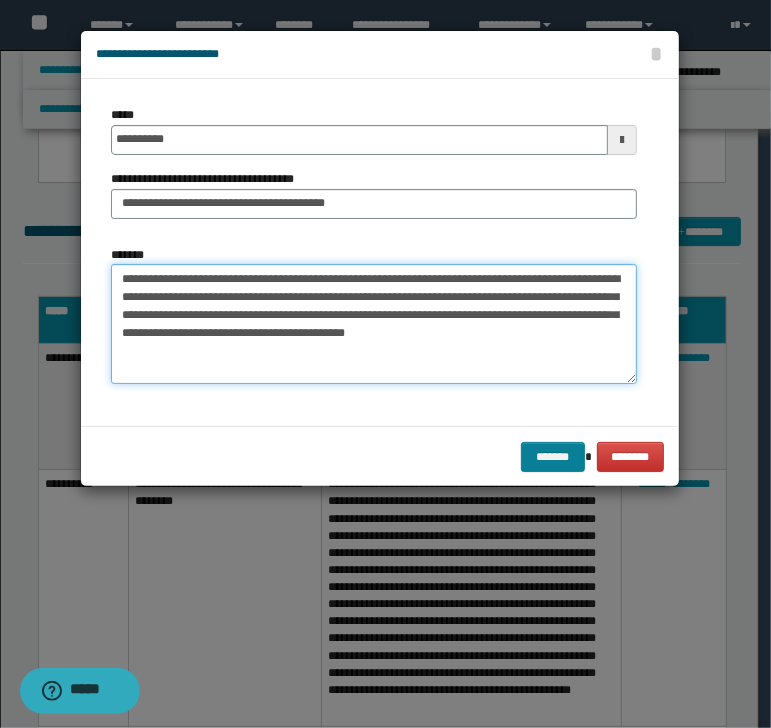 type on "**********" 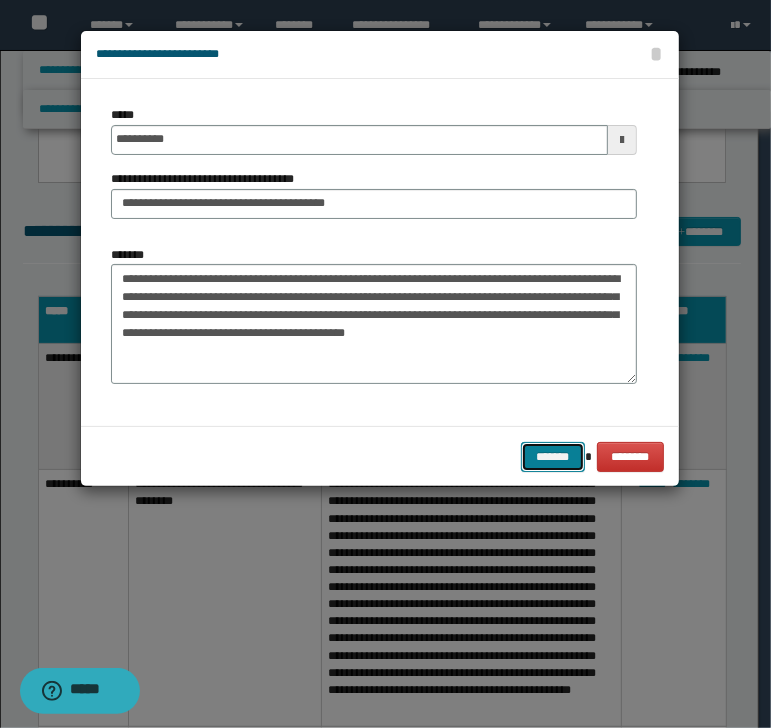 click on "*******" at bounding box center [553, 457] 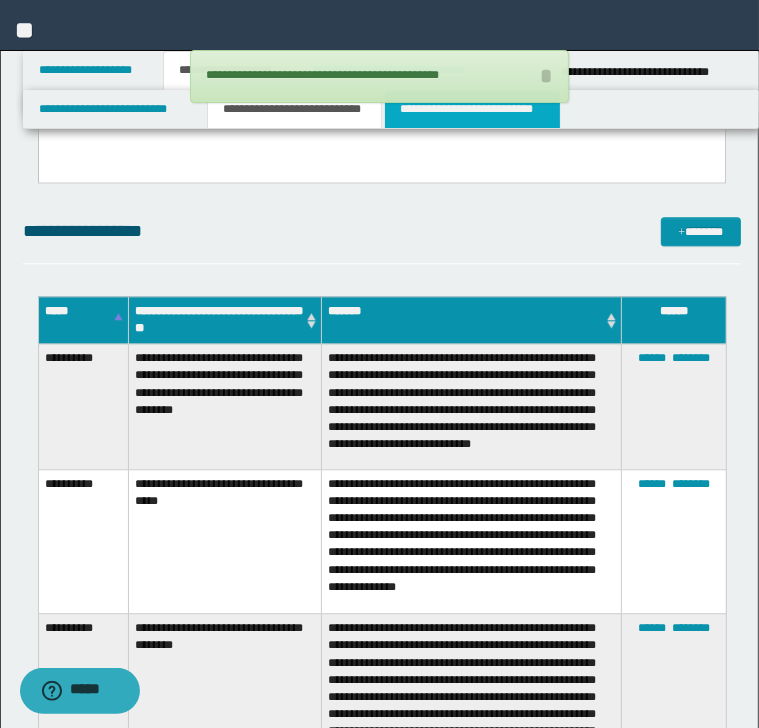 click on "**********" at bounding box center [472, 109] 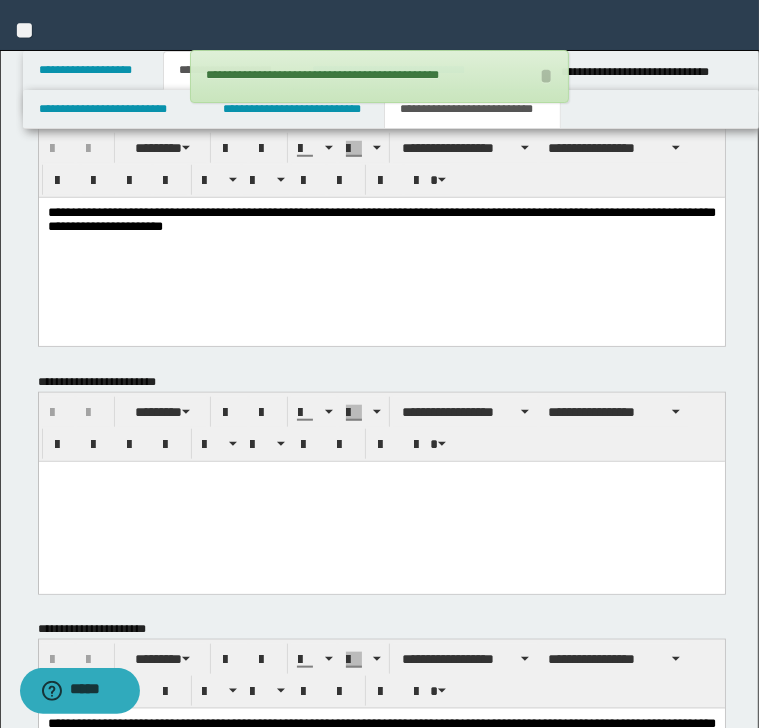 scroll, scrollTop: 960, scrollLeft: 0, axis: vertical 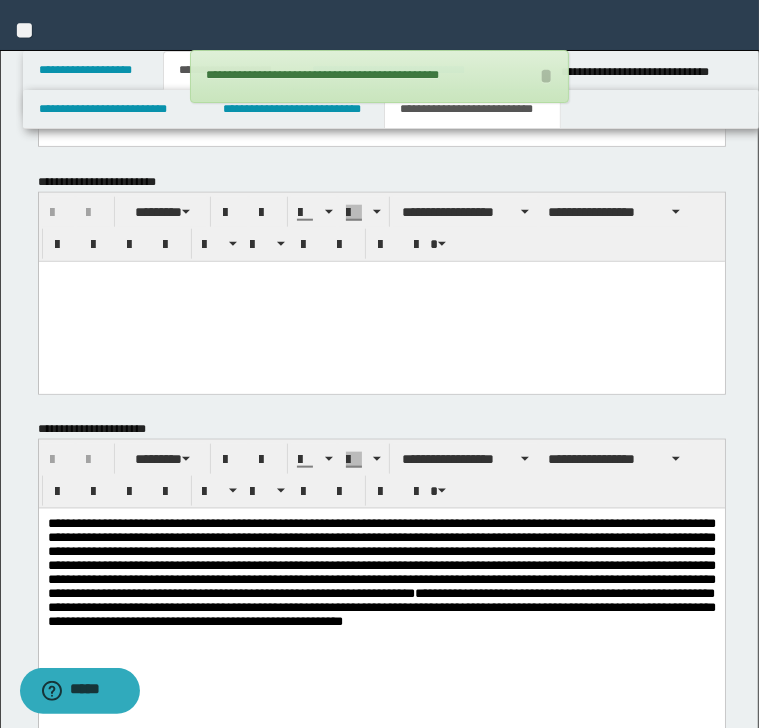 drag, startPoint x: 240, startPoint y: 331, endPoint x: 215, endPoint y: 329, distance: 25.079872 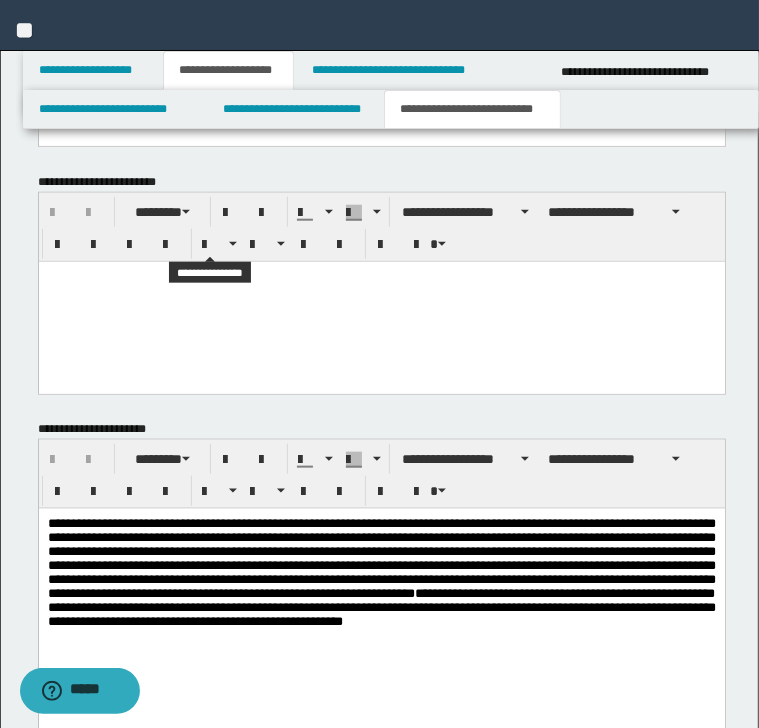 click at bounding box center (381, 301) 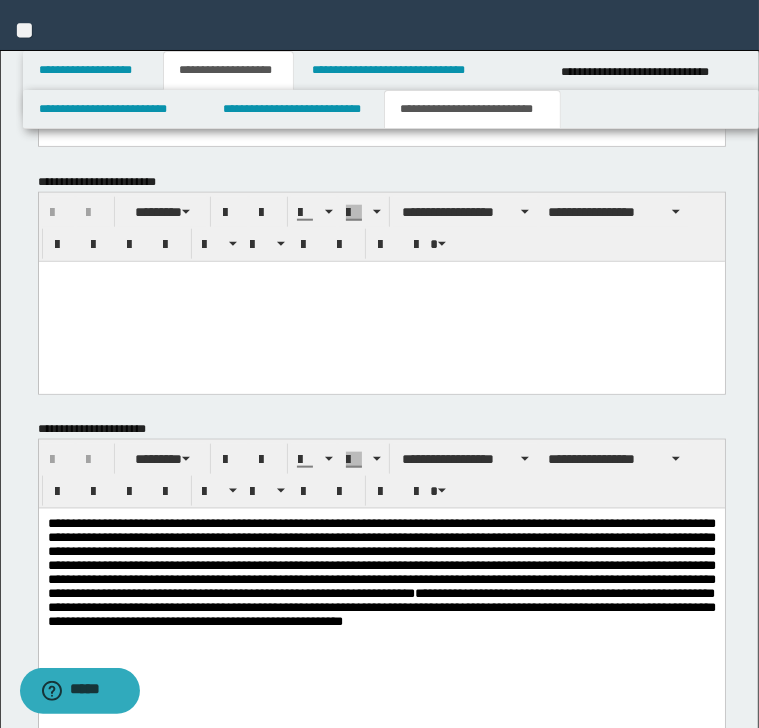paste 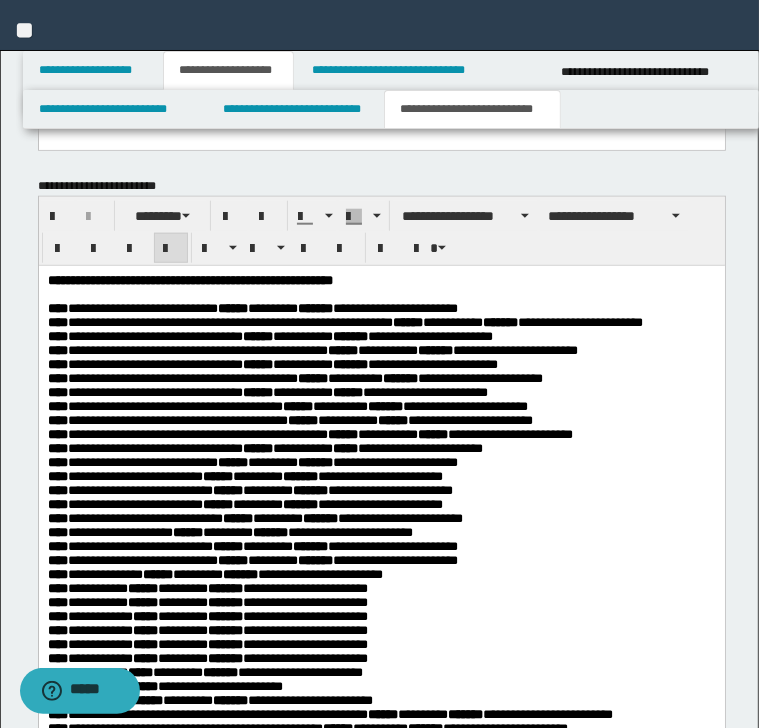 scroll, scrollTop: 960, scrollLeft: 0, axis: vertical 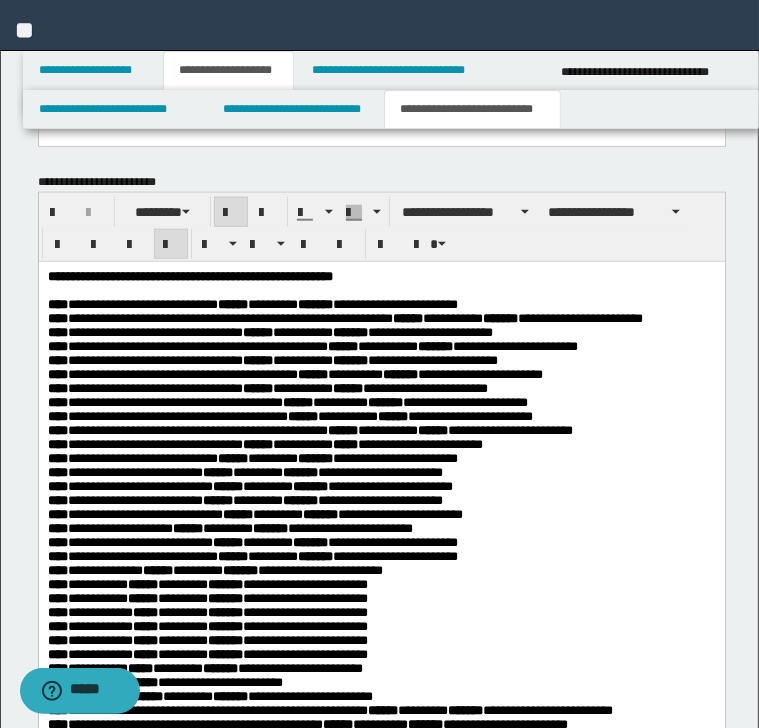 click on "[FIRST] [LAST] [CITY] [STATE] [POSTAL_CODE] [PHONE] [EMAIL] [CREDIT_CARD] [NAME] [ADDRESS] [DATE] [AGE] [TIME] [NAME] [ADDRESS] [DATE] [AGE] [TIME] [NAME] [ADDRESS] [DATE] [AGE] [TIME] [NAME] [ADDRESS] [DATE] [AGE] [TIME] [NAME] [ADDRESS] [DATE] [AGE] [TIME] [NAME] [ADDRESS] [DATE] [AGE] [TIME] [NAME] [ADDRESS] [DATE] [AGE] [TIME] [NAME] [ADDRESS] [DATE] [AGE] [TIME] [NAME] [ADDRESS] [DATE] [AGE] [TIME]" at bounding box center [381, 630] 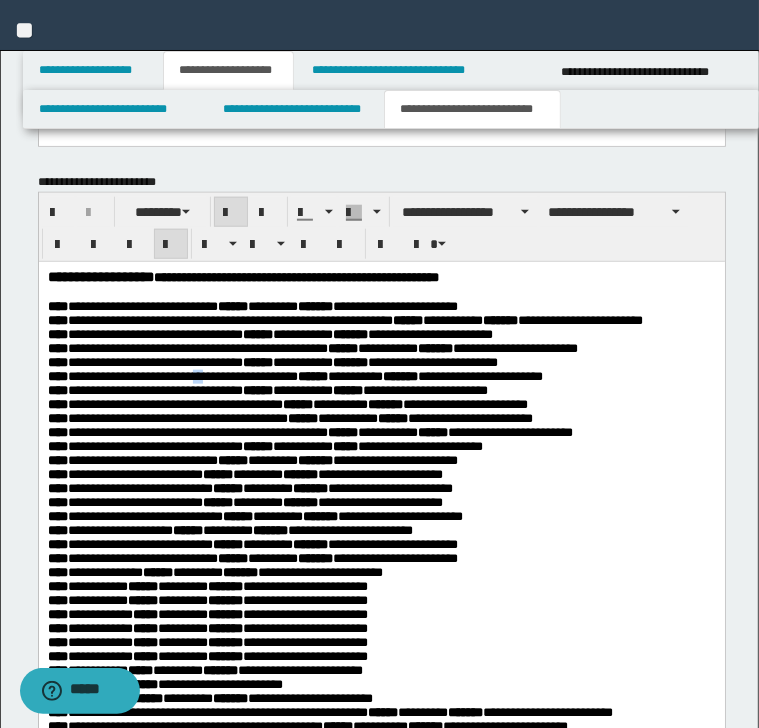 click on "[FIRST] [LAST] [CITY] [STATE]" at bounding box center (304, 375) 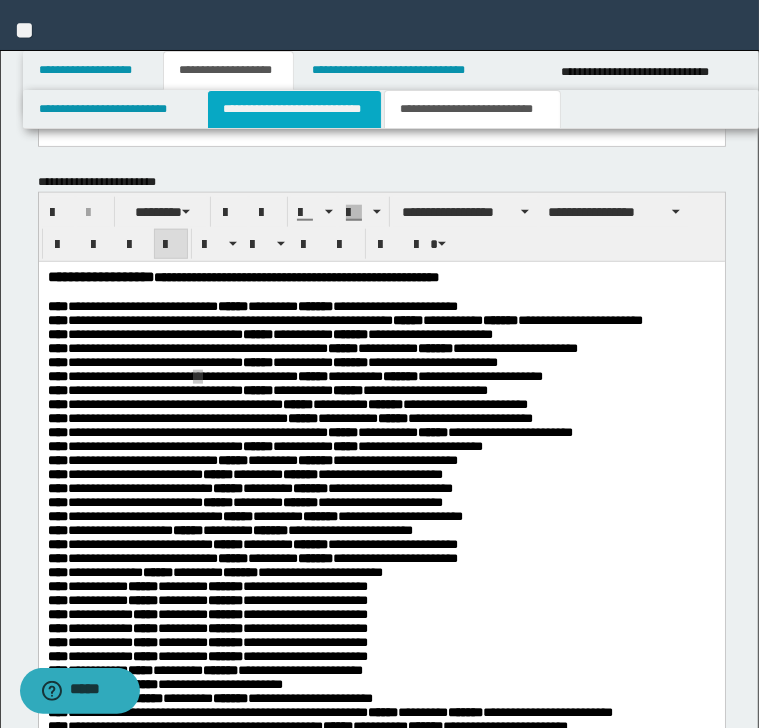 click on "**********" at bounding box center (294, 109) 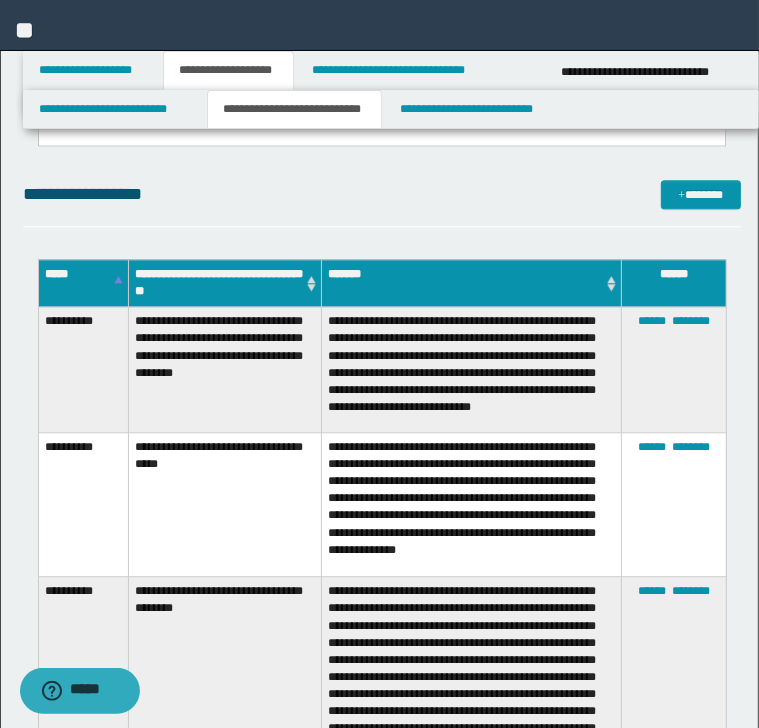 scroll, scrollTop: 2320, scrollLeft: 0, axis: vertical 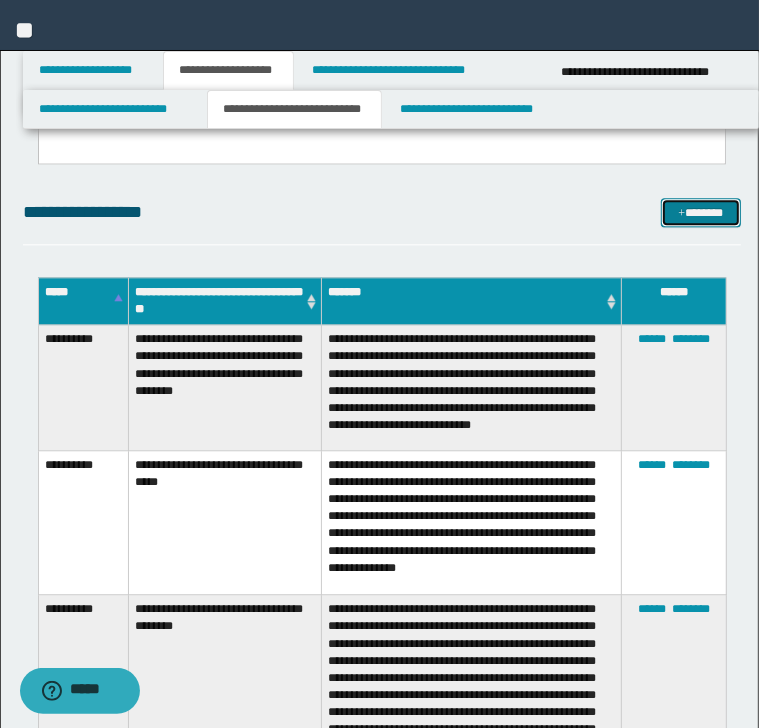 click on "*******" at bounding box center [700, 213] 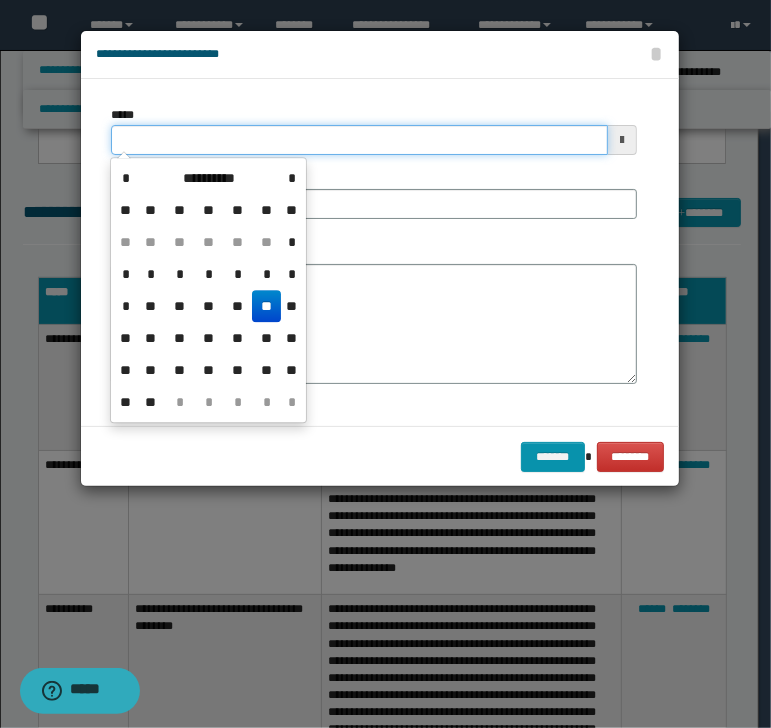 click on "*****" at bounding box center (359, 140) 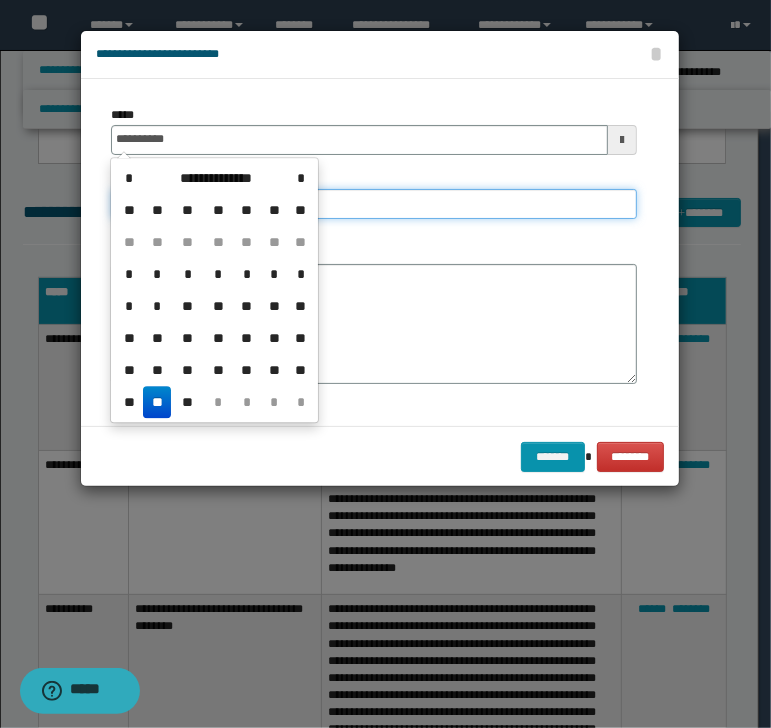 type on "**********" 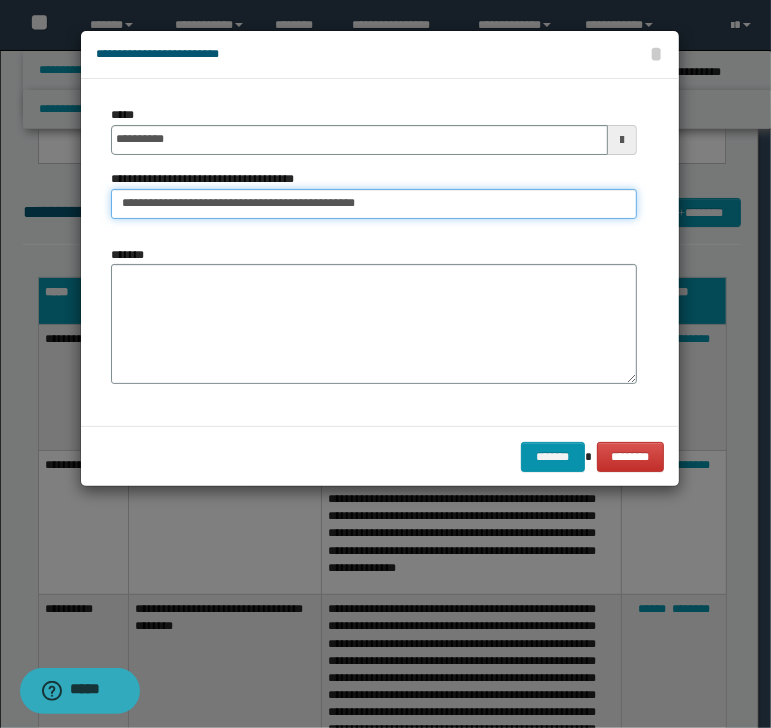 type on "**********" 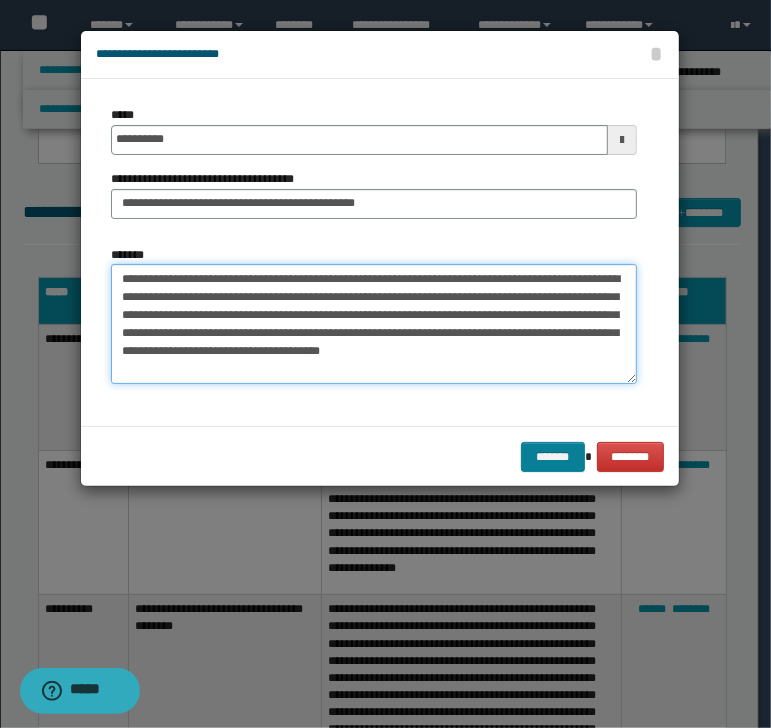 type on "**********" 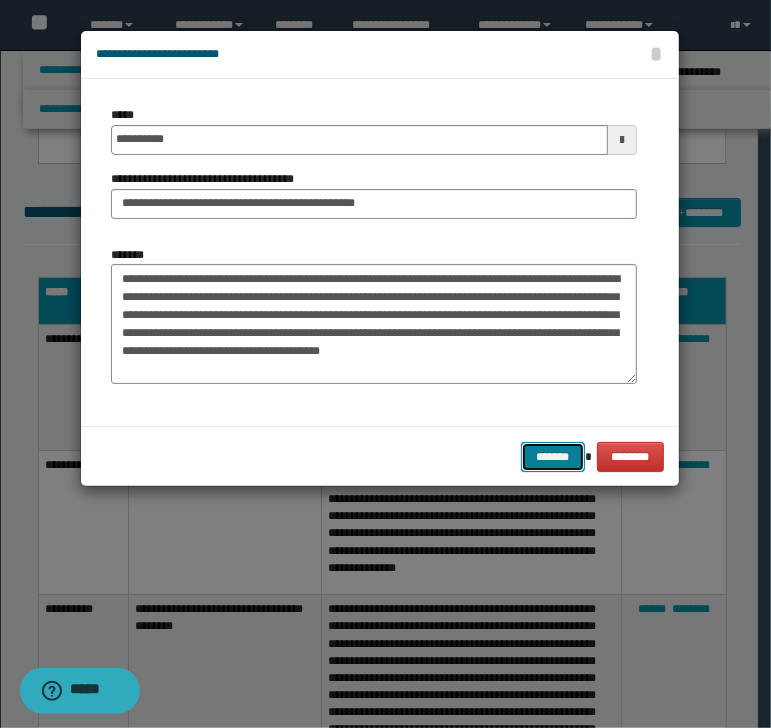 click on "*******" at bounding box center (553, 457) 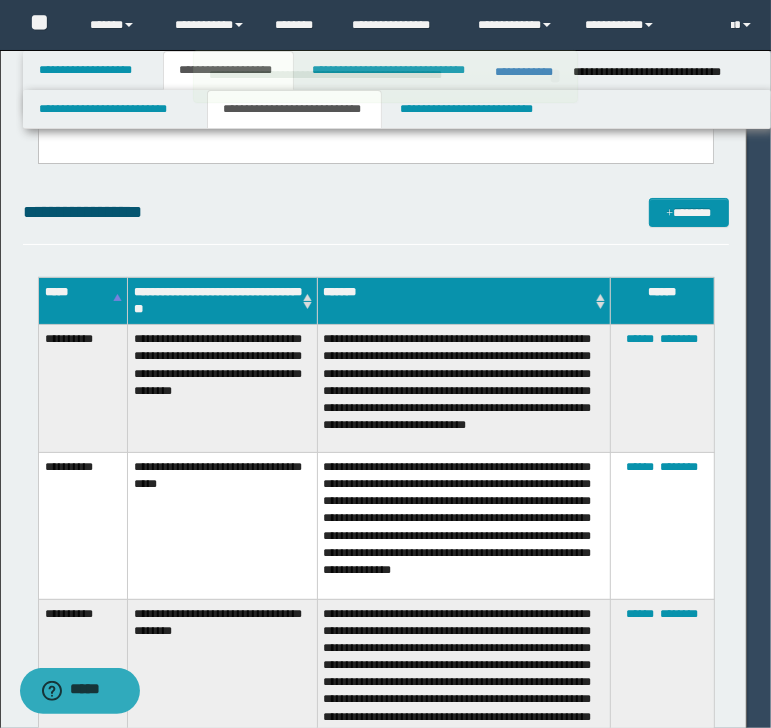 type 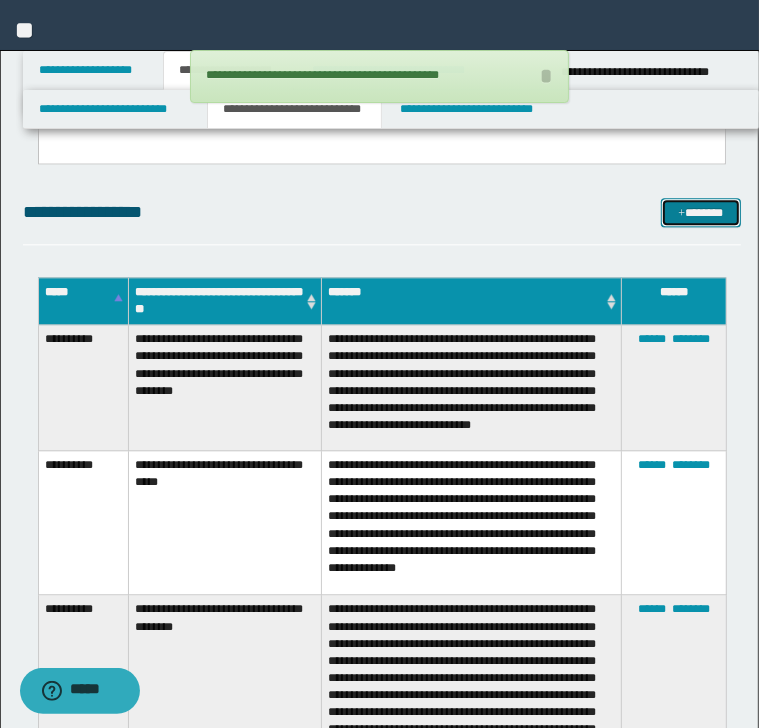 click on "*******" at bounding box center [700, 213] 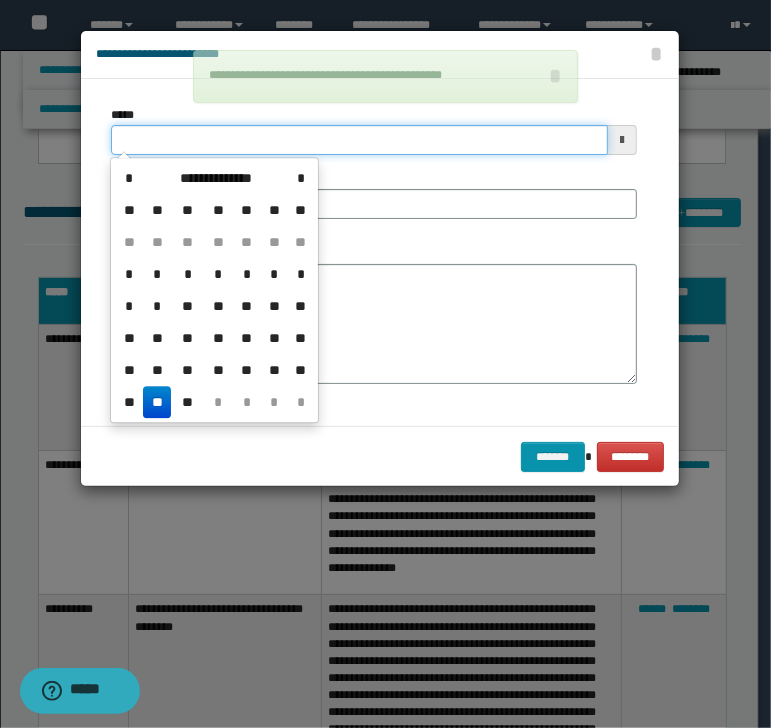 drag, startPoint x: 172, startPoint y: 135, endPoint x: 160, endPoint y: 131, distance: 12.649111 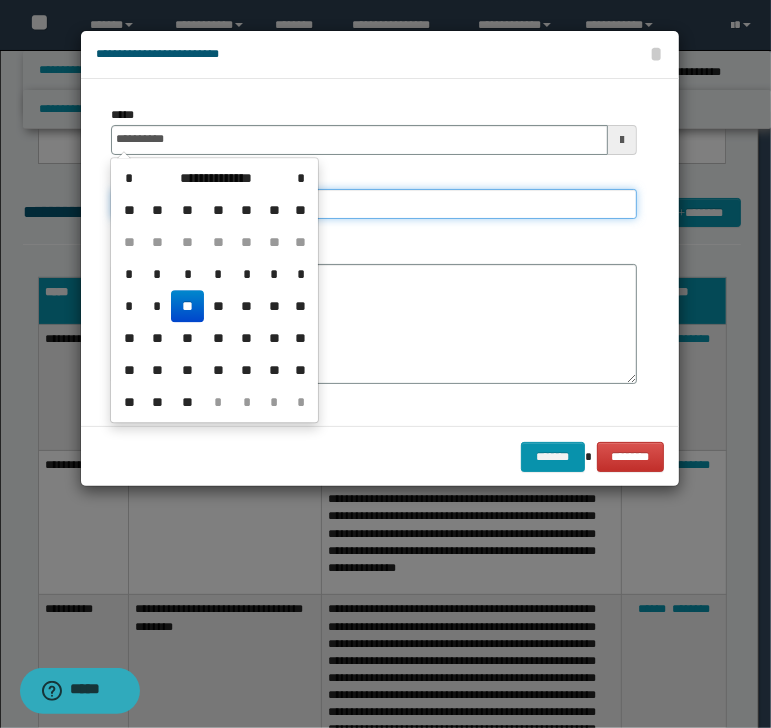 type on "**********" 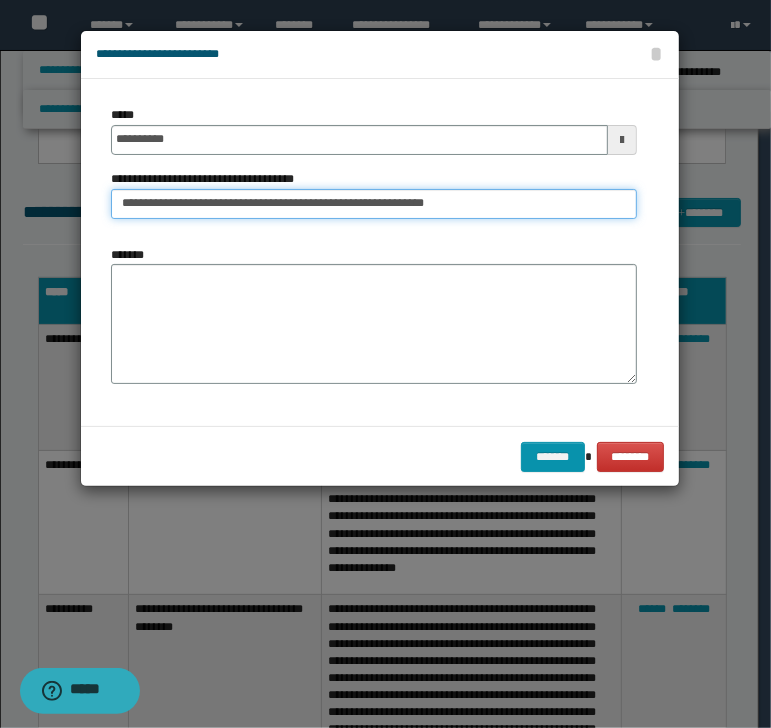 type on "**********" 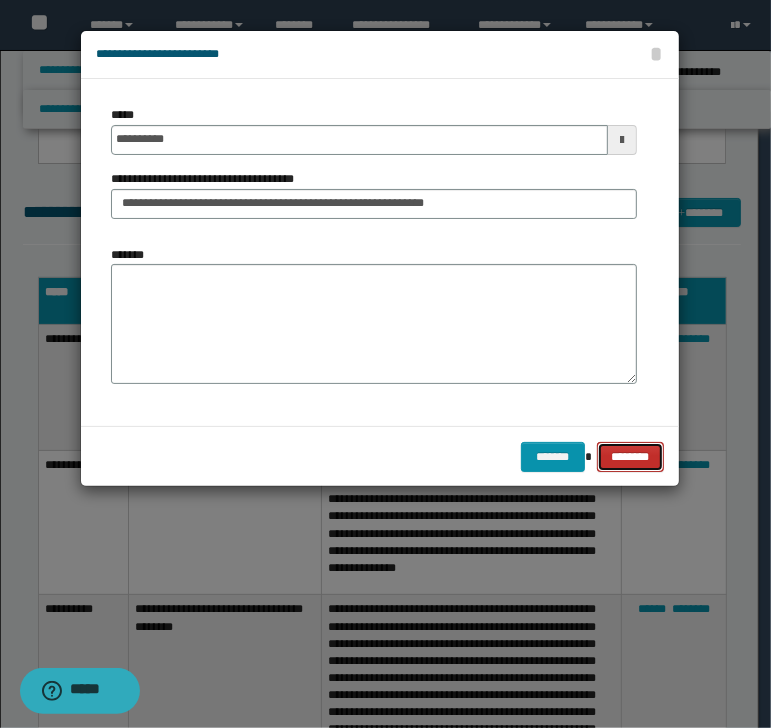 click on "********" at bounding box center [630, 457] 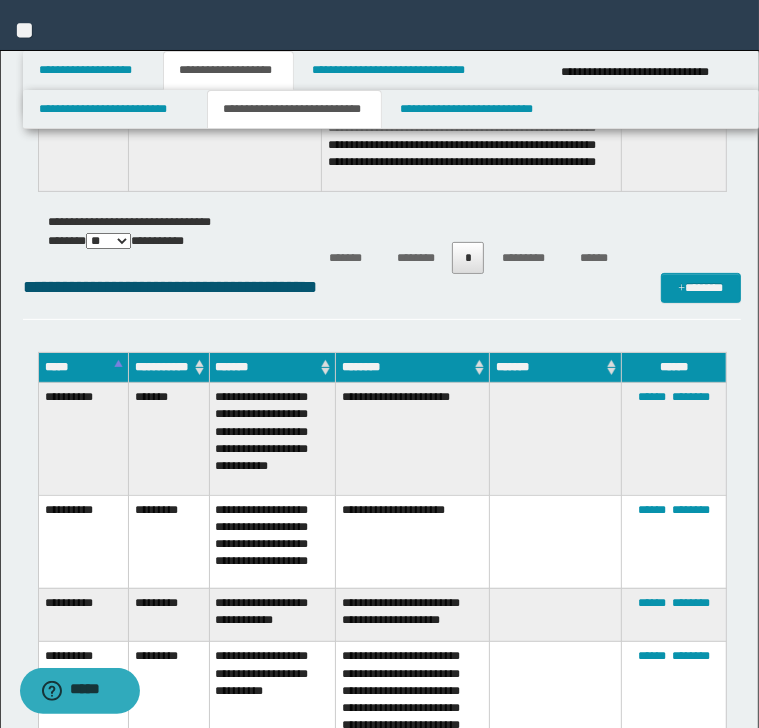 scroll, scrollTop: 8499, scrollLeft: 0, axis: vertical 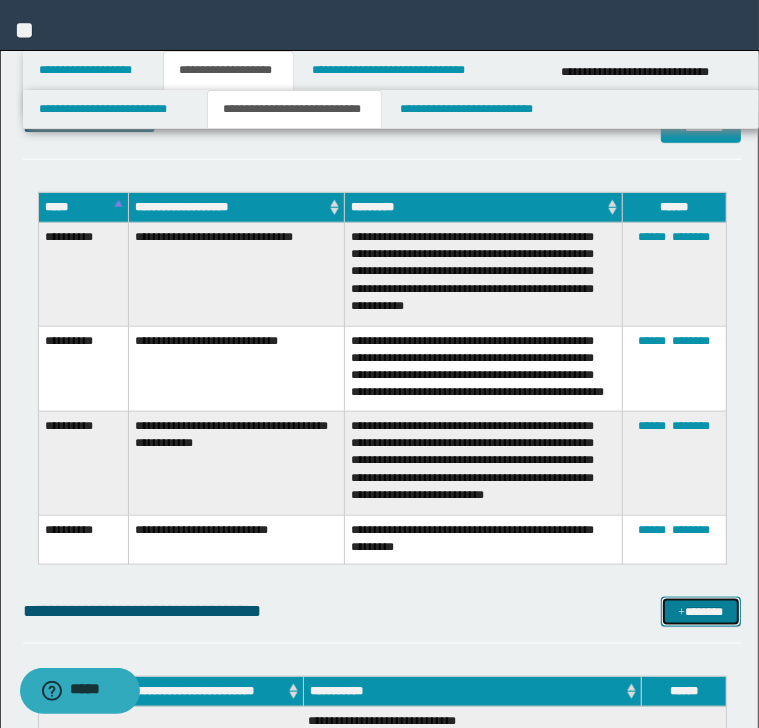 click on "*******" at bounding box center (700, 612) 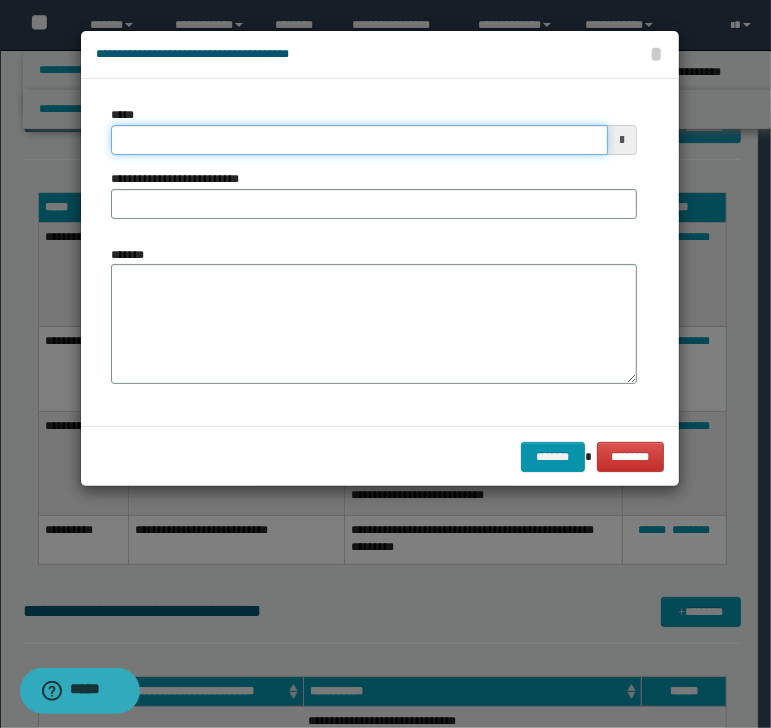 click on "*****" at bounding box center (359, 140) 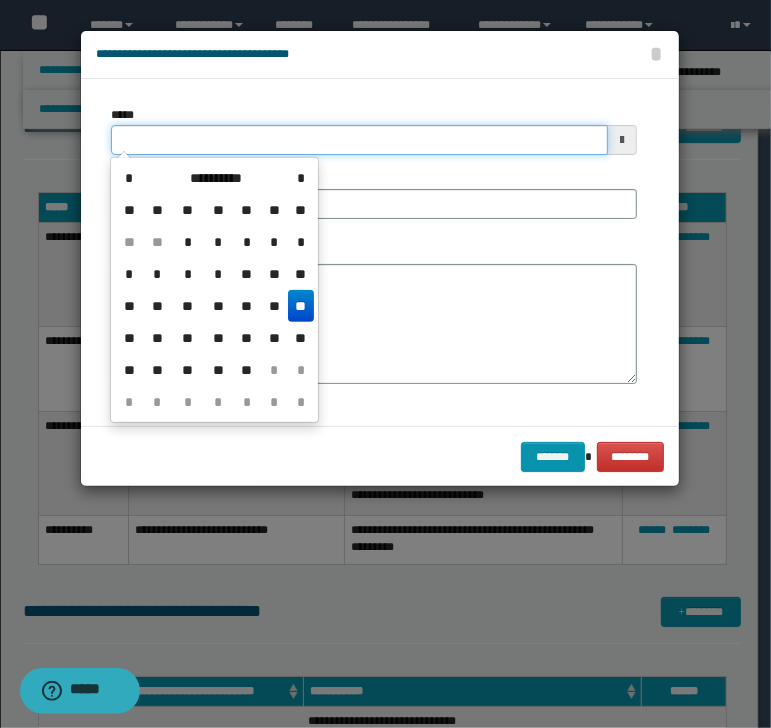 type on "**********" 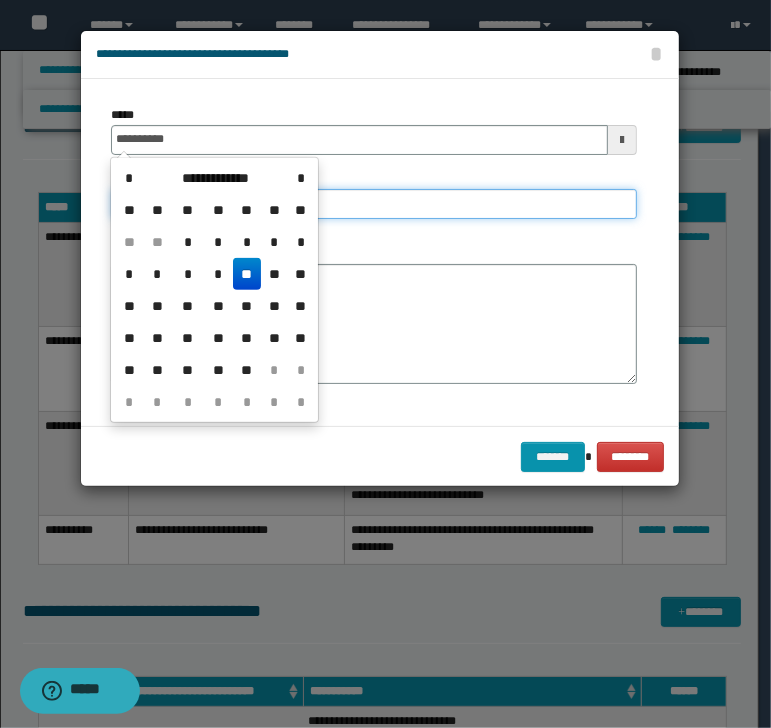type on "**********" 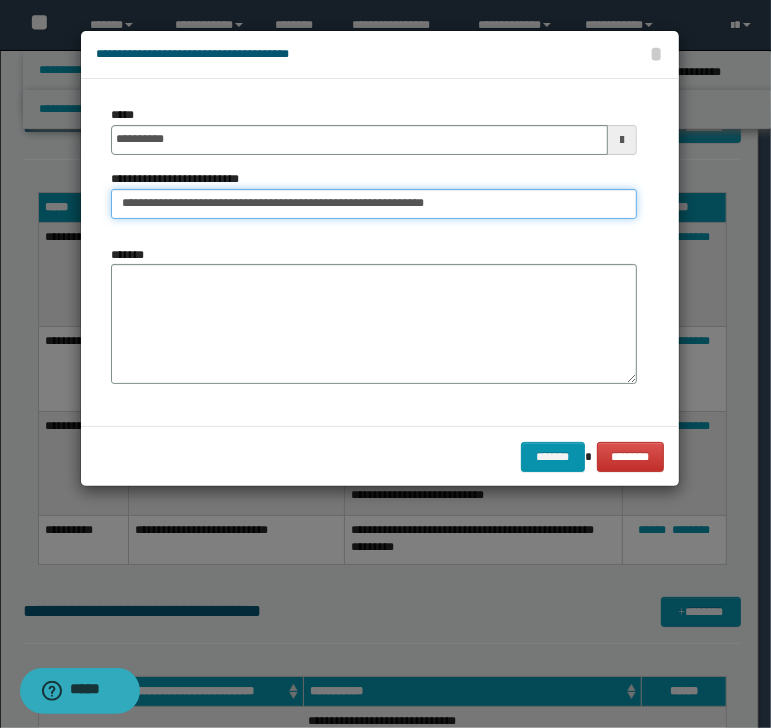 type on "**********" 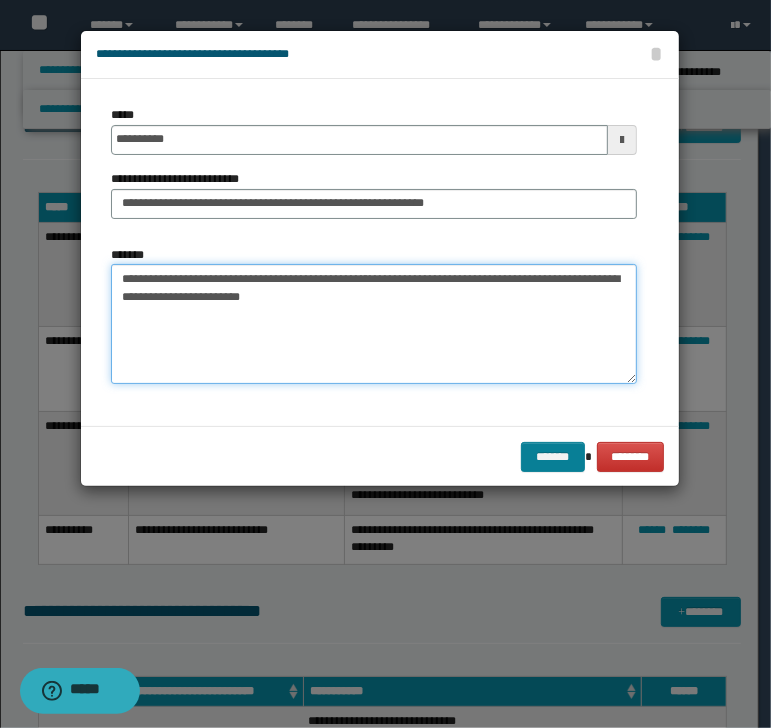 type on "**********" 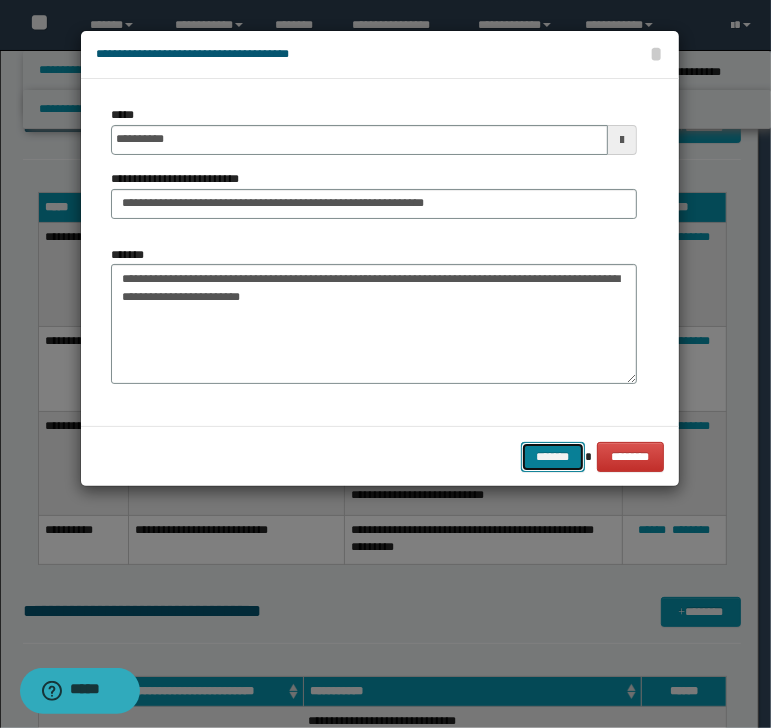 click on "*******" at bounding box center (553, 457) 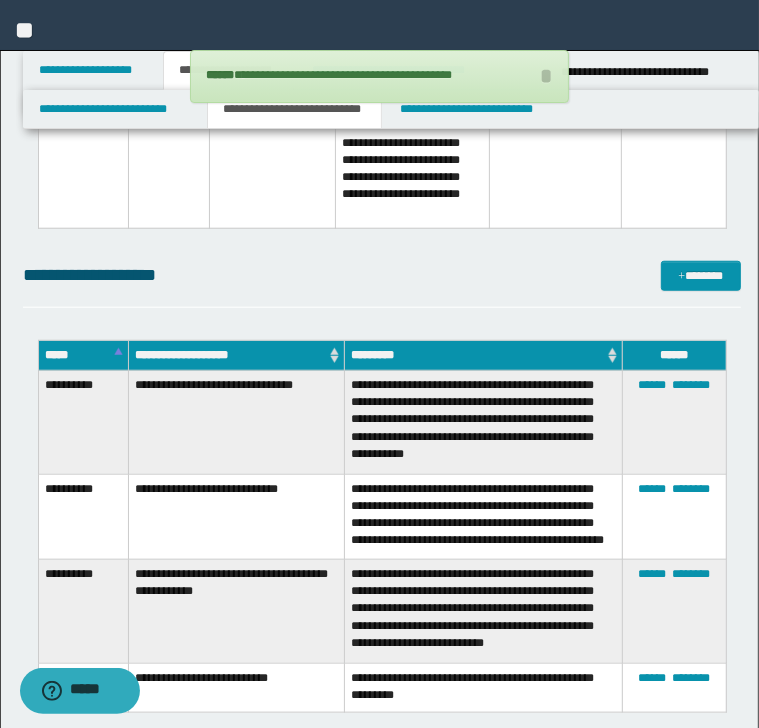 scroll, scrollTop: 8339, scrollLeft: 0, axis: vertical 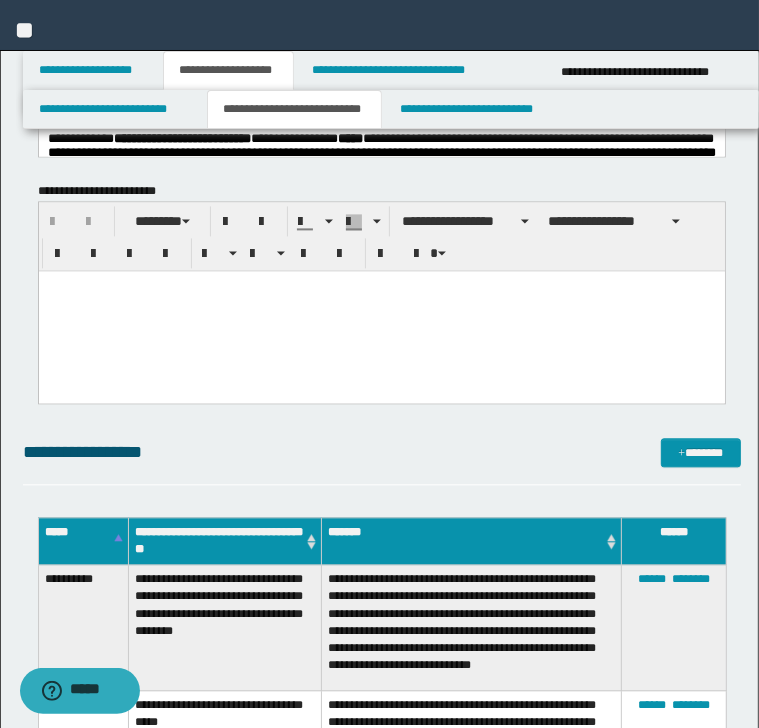 click on "**********" at bounding box center [382, 461] 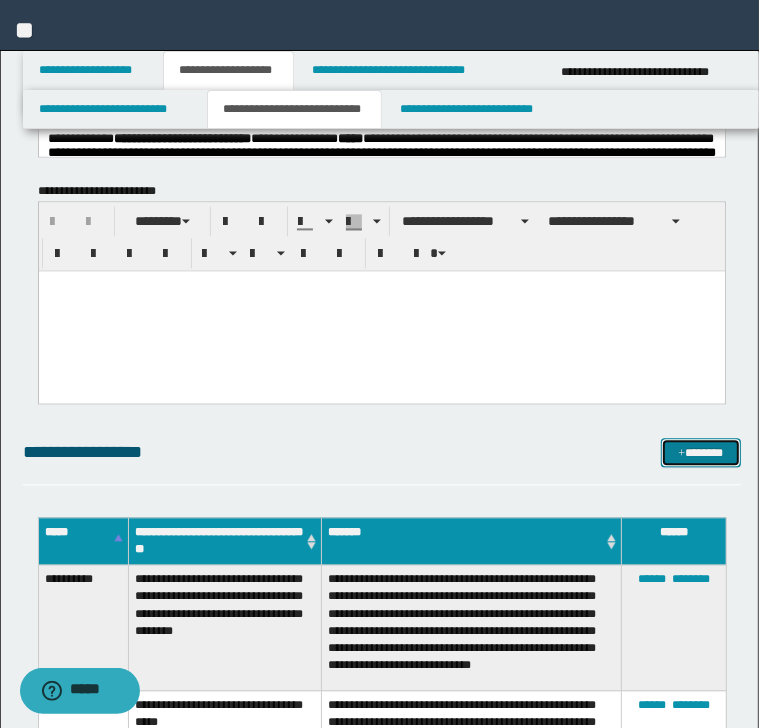 click at bounding box center (681, 454) 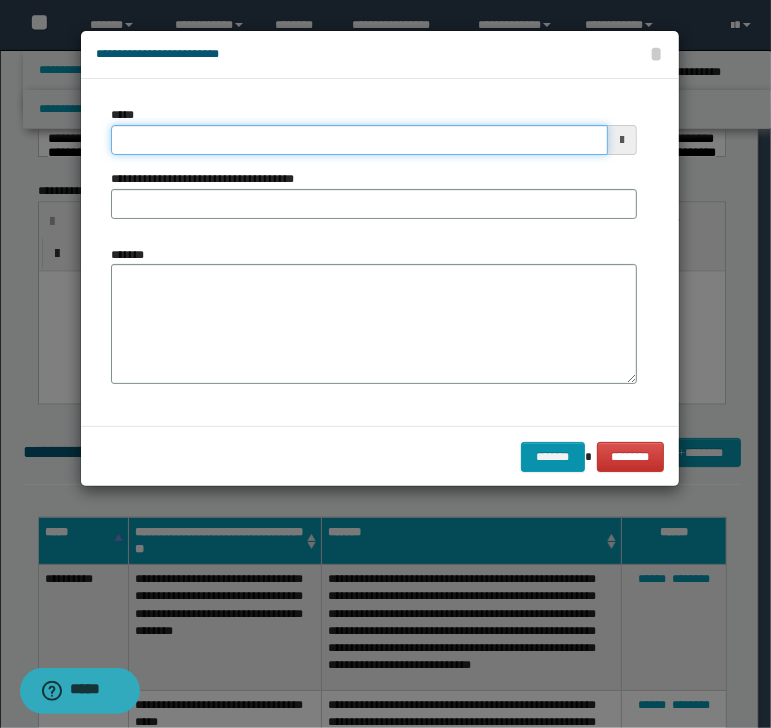 click on "*****" at bounding box center [359, 140] 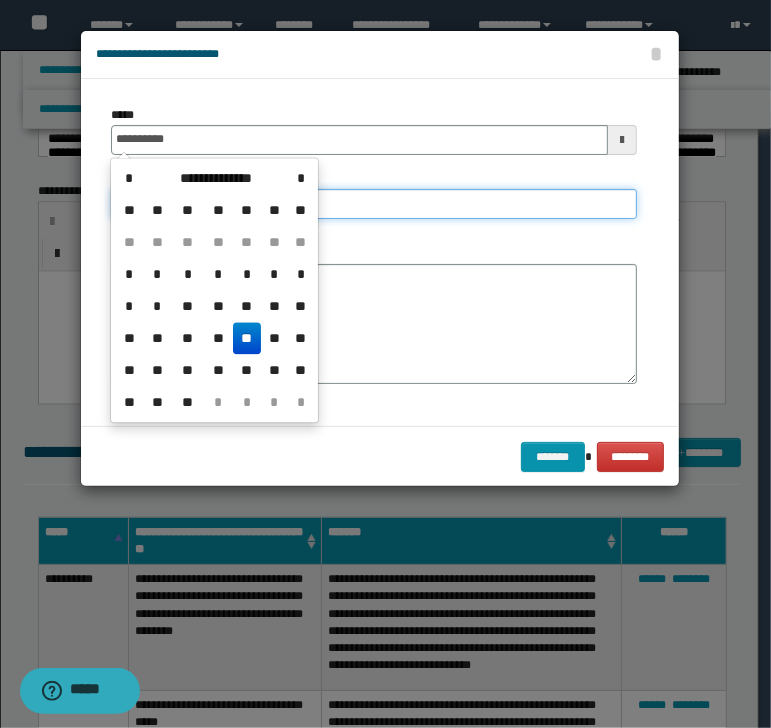 type on "**********" 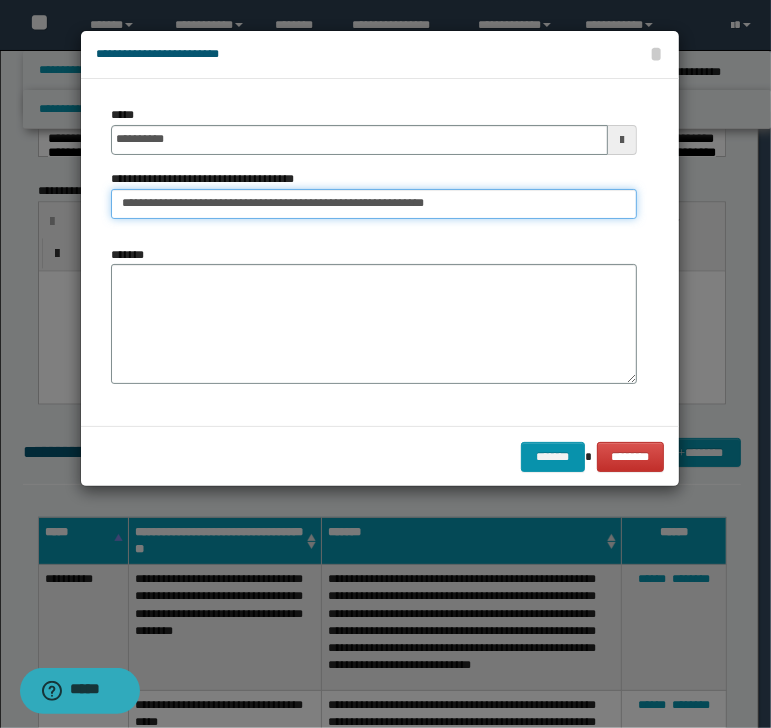 type on "**********" 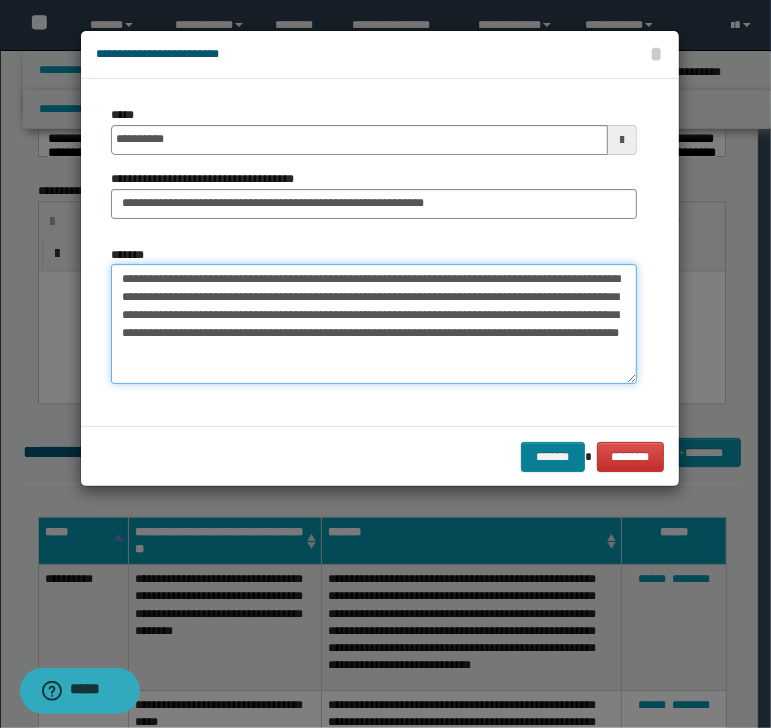 type on "**********" 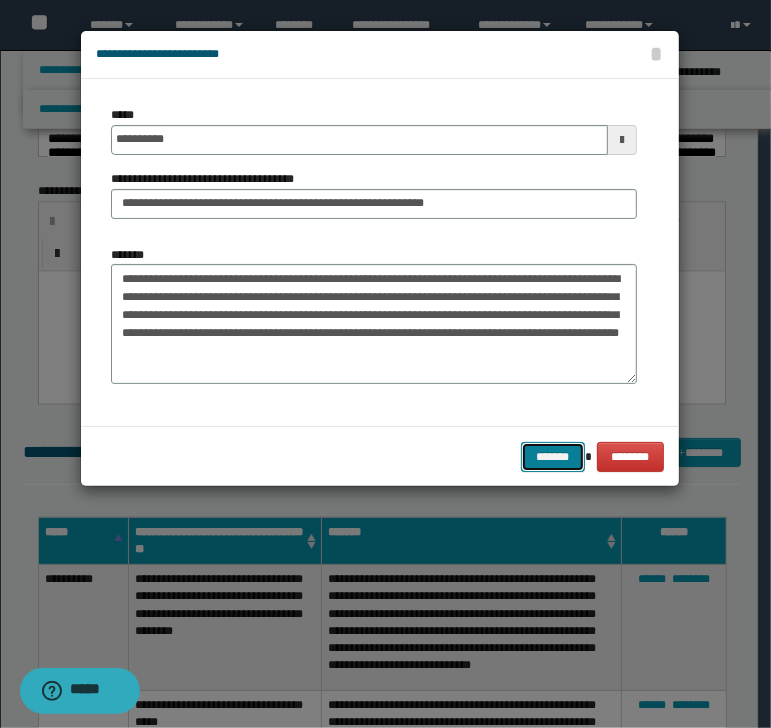 click on "*******" at bounding box center [553, 457] 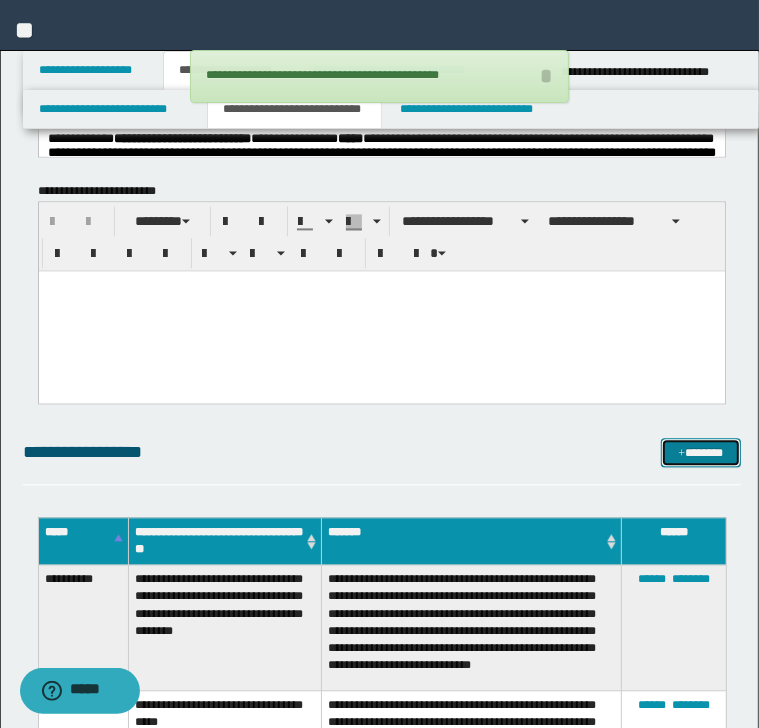 drag, startPoint x: 706, startPoint y: 444, endPoint x: 661, endPoint y: 414, distance: 54.08327 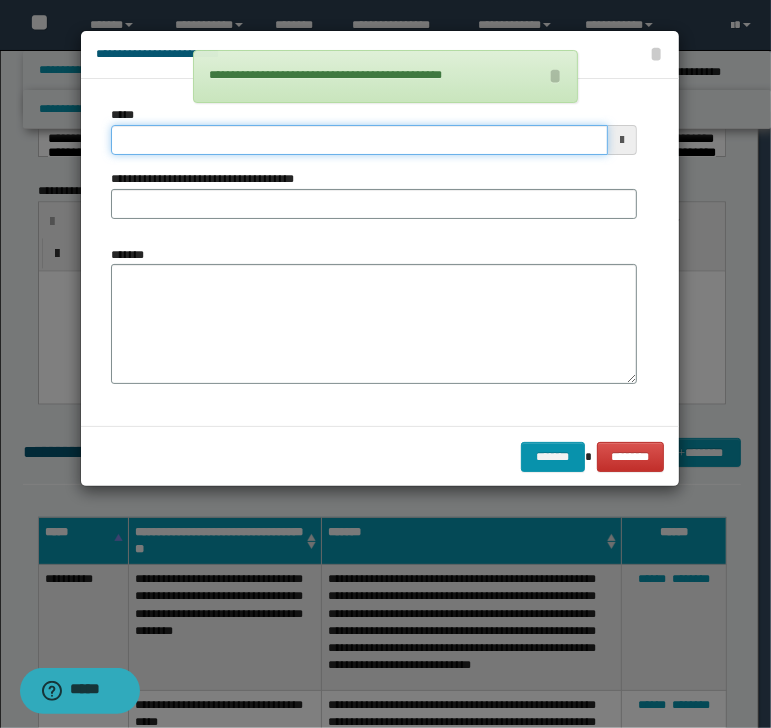 click on "*****" at bounding box center [359, 140] 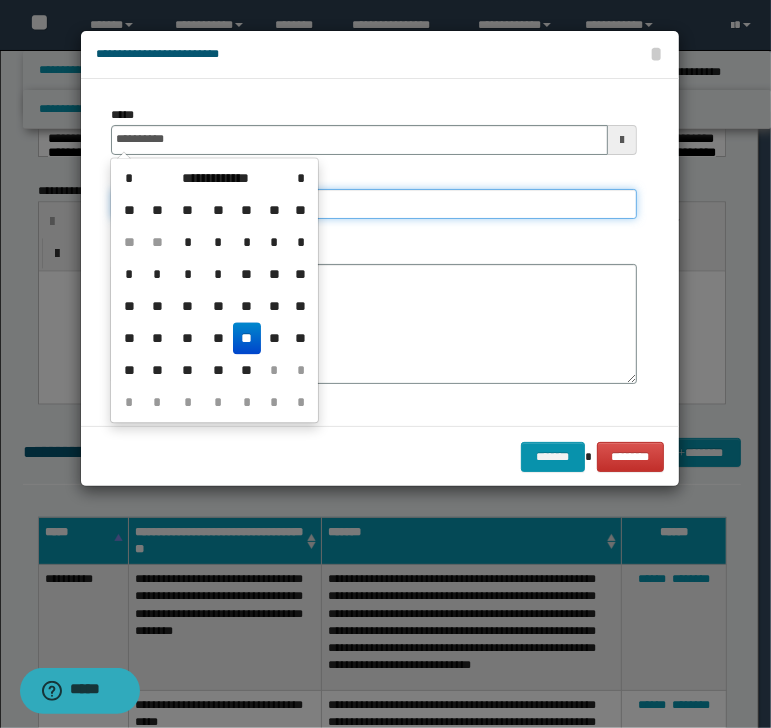 type on "**********" 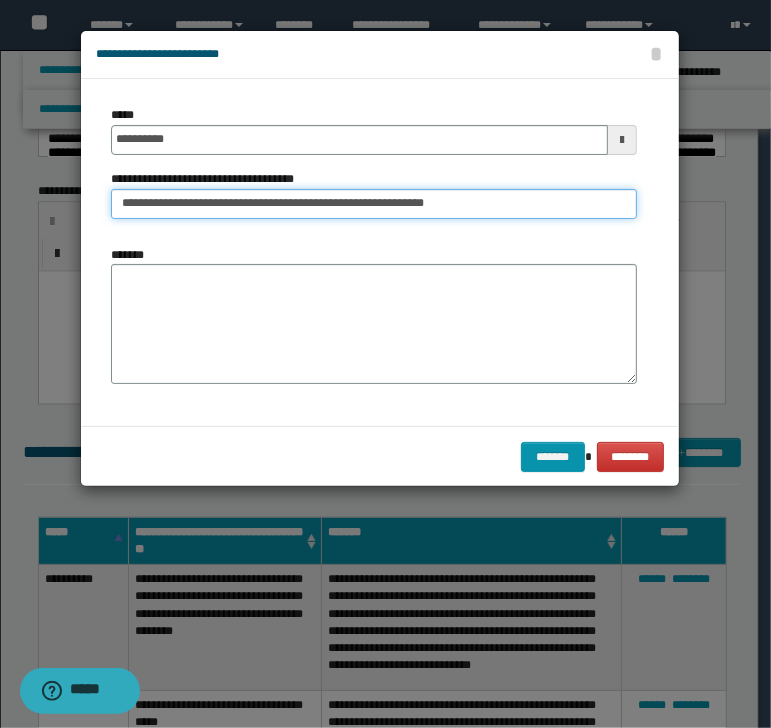 type on "**********" 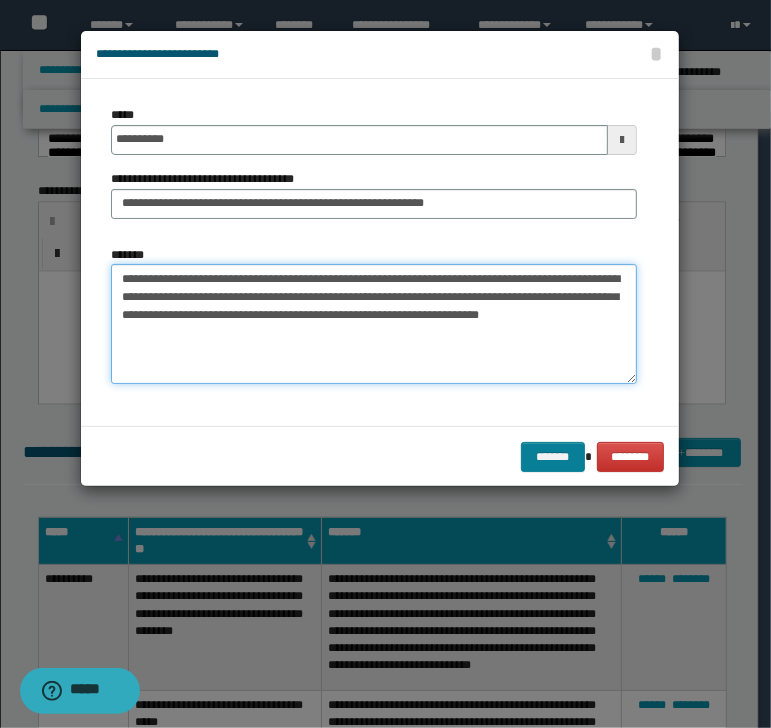type on "**********" 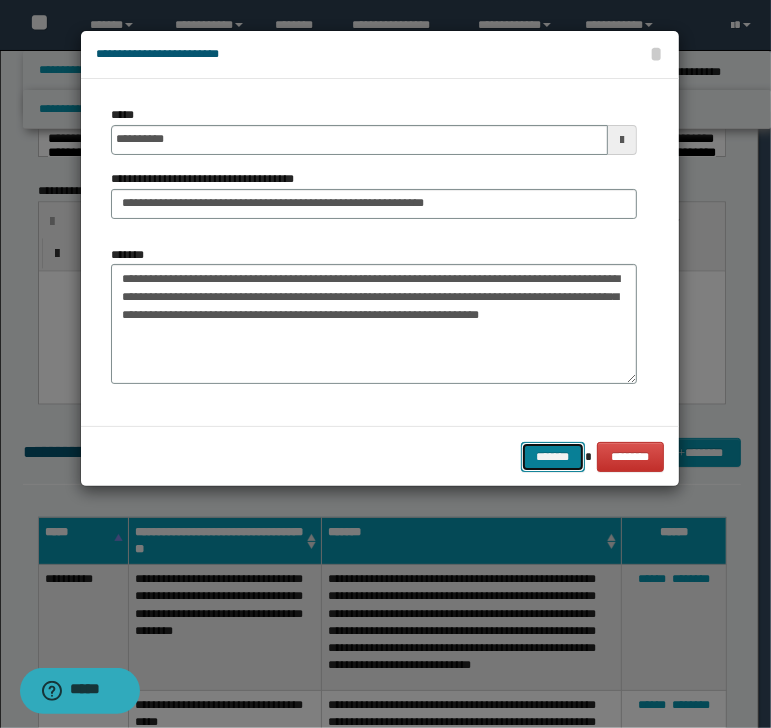 click on "*******" at bounding box center [553, 457] 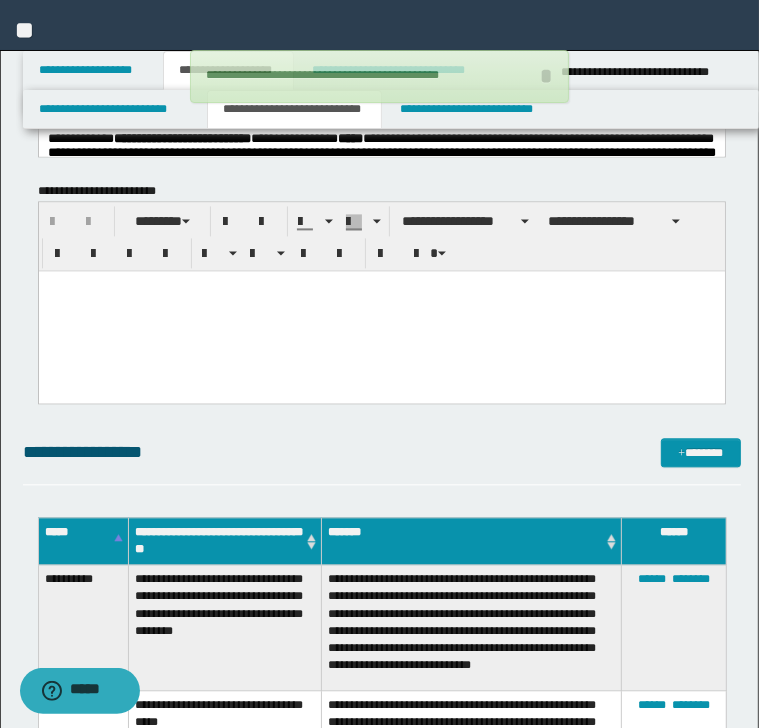 type 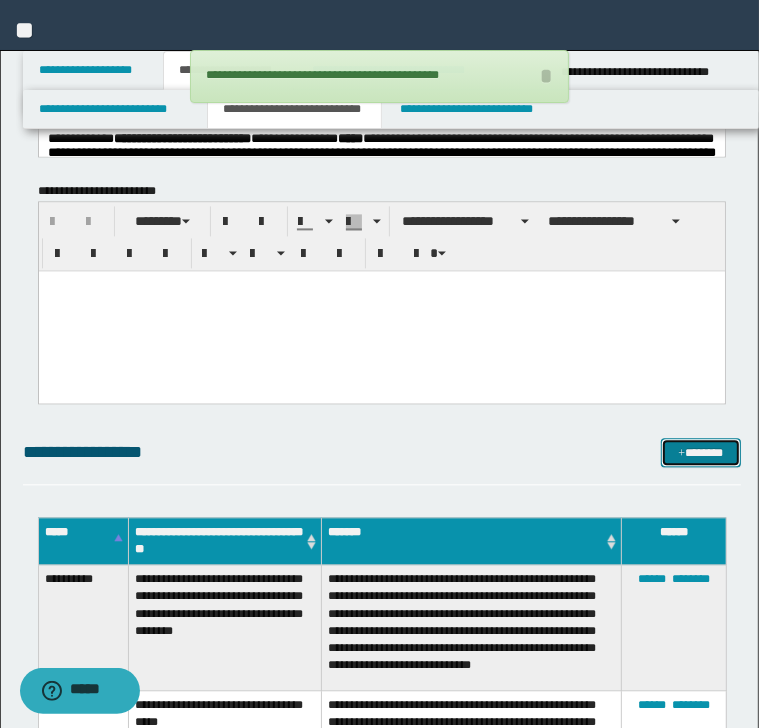click on "*******" at bounding box center (700, 453) 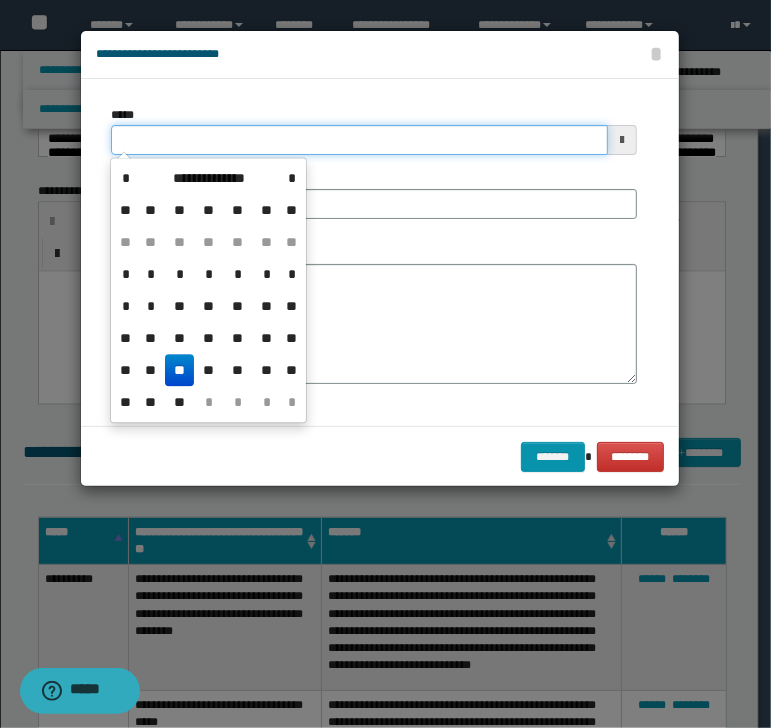 click on "*****" at bounding box center (359, 140) 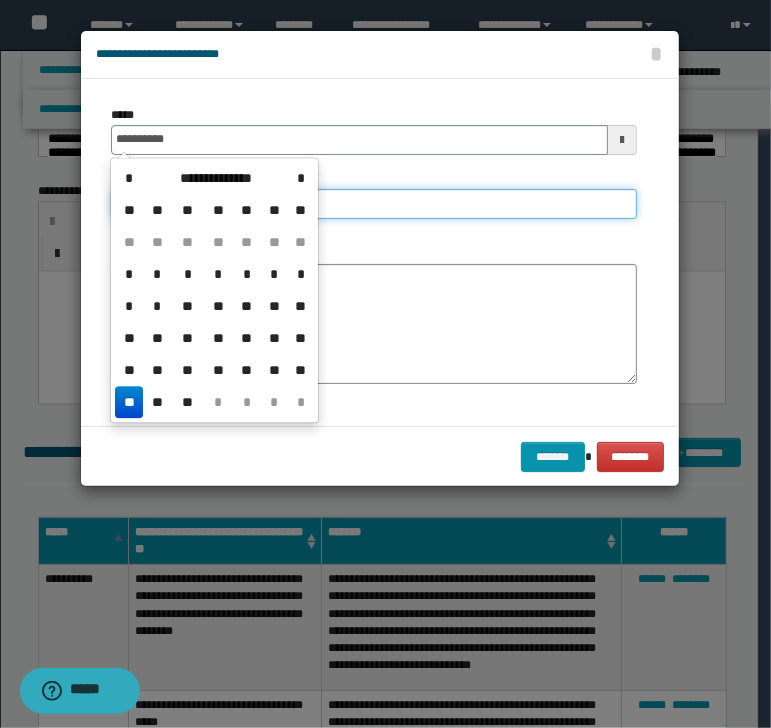 type on "**********" 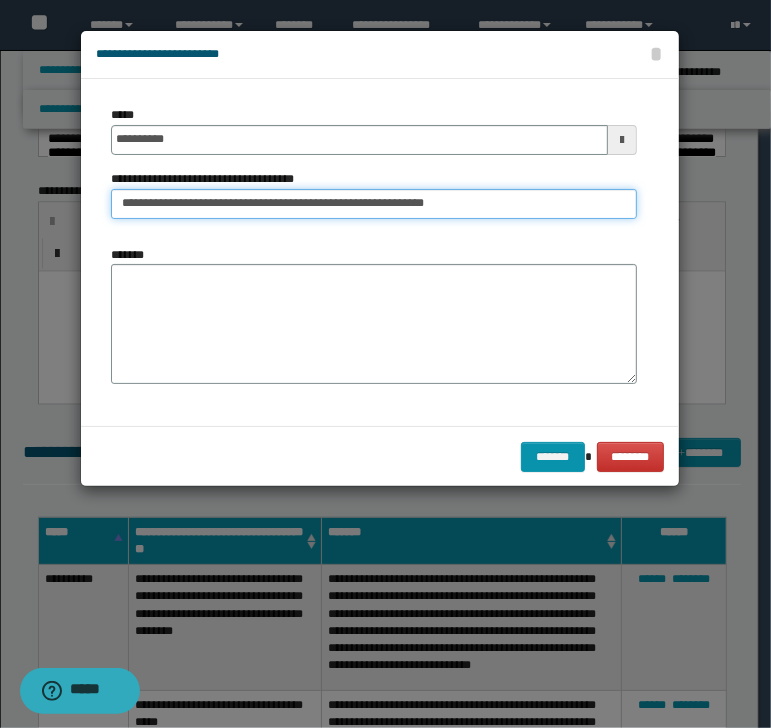 type on "**********" 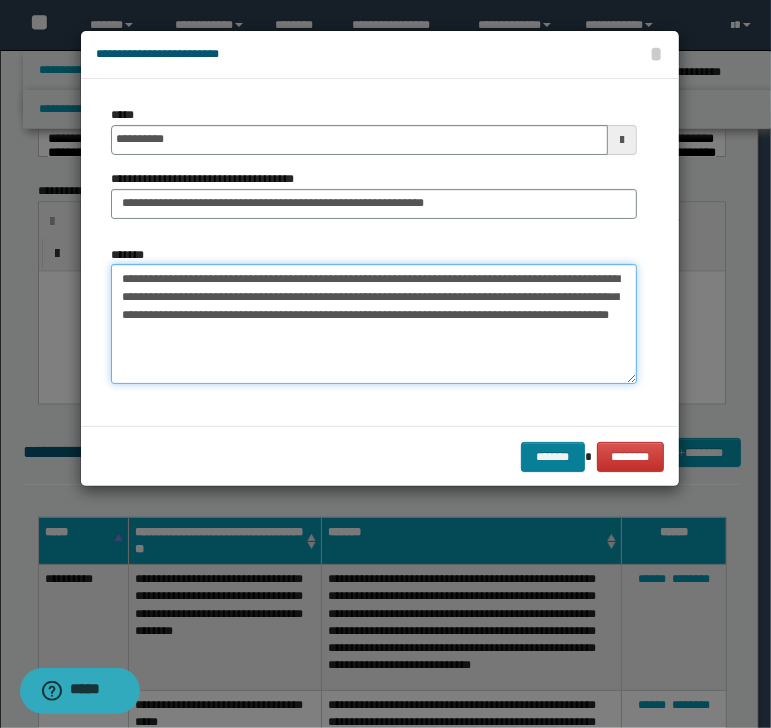type on "**********" 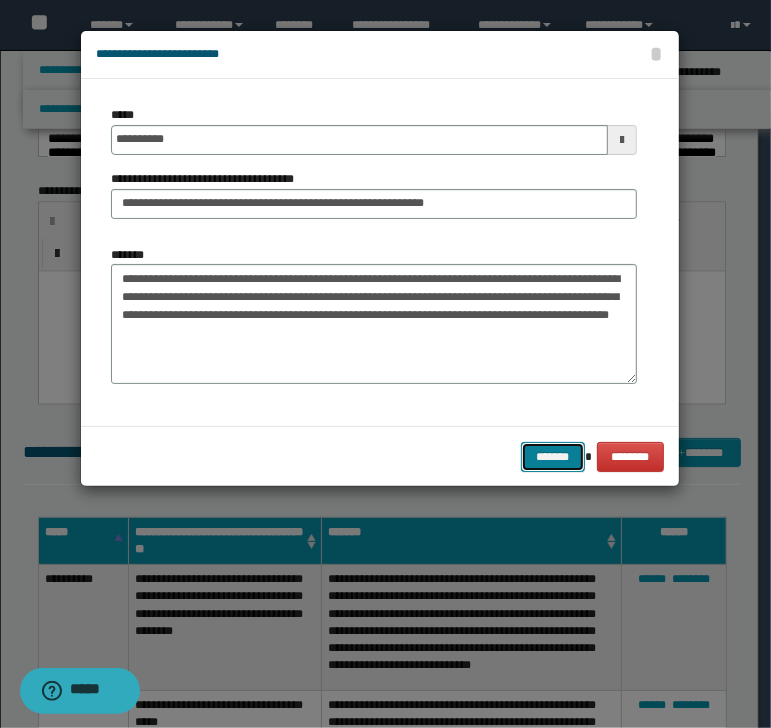 click on "*******" at bounding box center [553, 457] 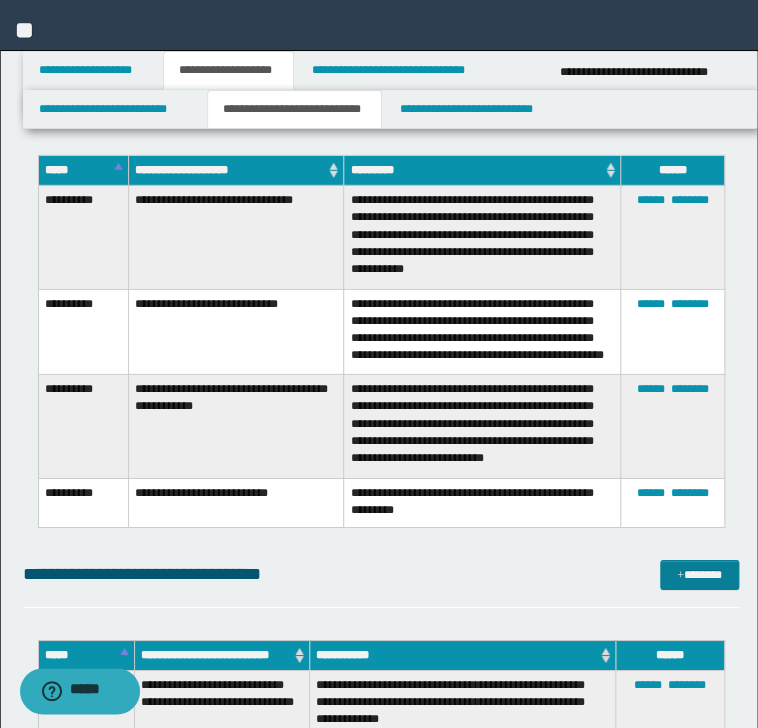 scroll, scrollTop: 8920, scrollLeft: 0, axis: vertical 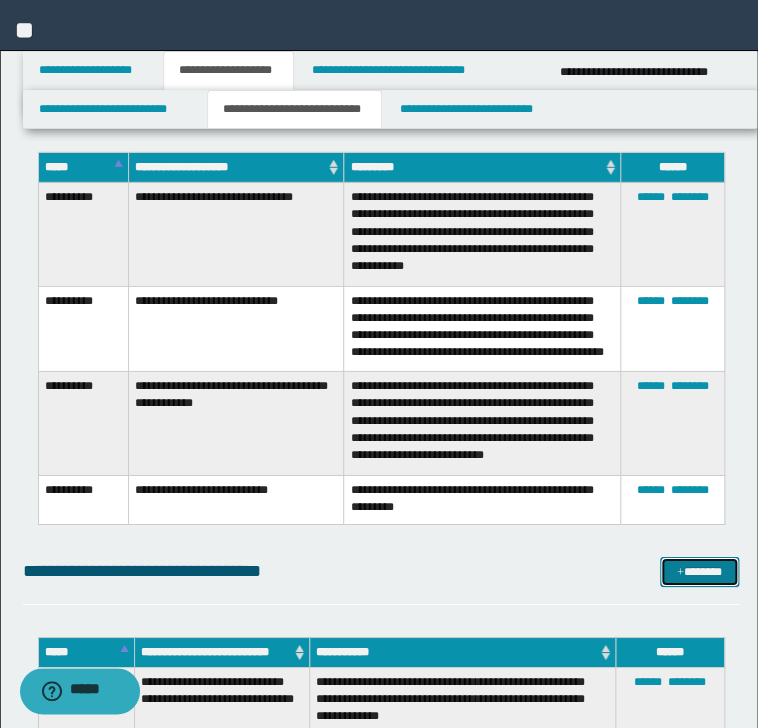 click on "*******" at bounding box center (699, 572) 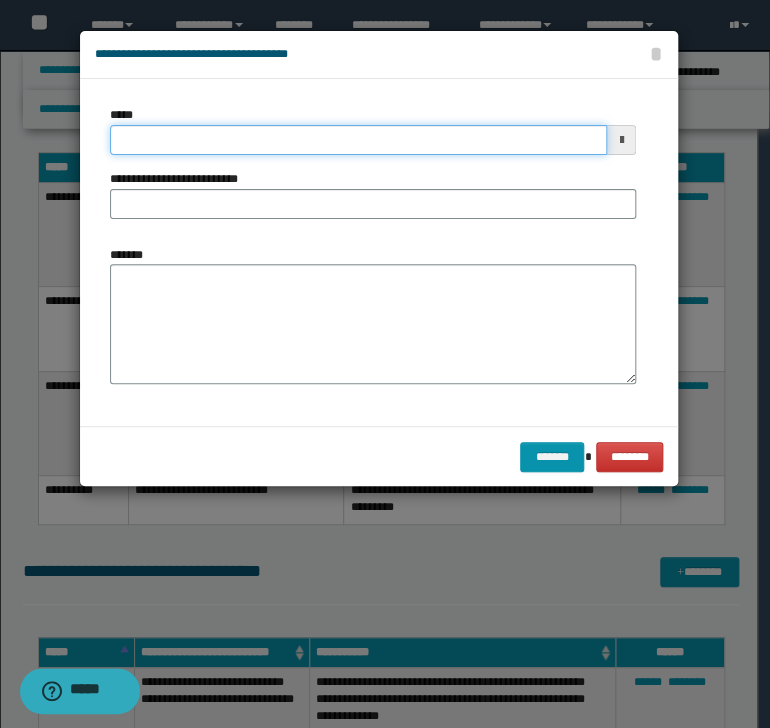 click on "*****" at bounding box center [358, 140] 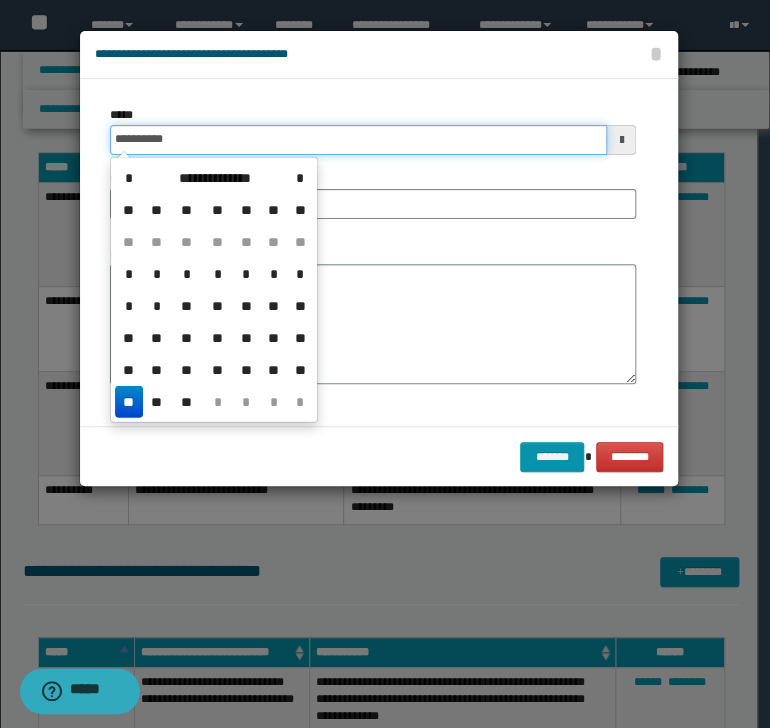 drag, startPoint x: 166, startPoint y: 132, endPoint x: 65, endPoint y: 135, distance: 101.04455 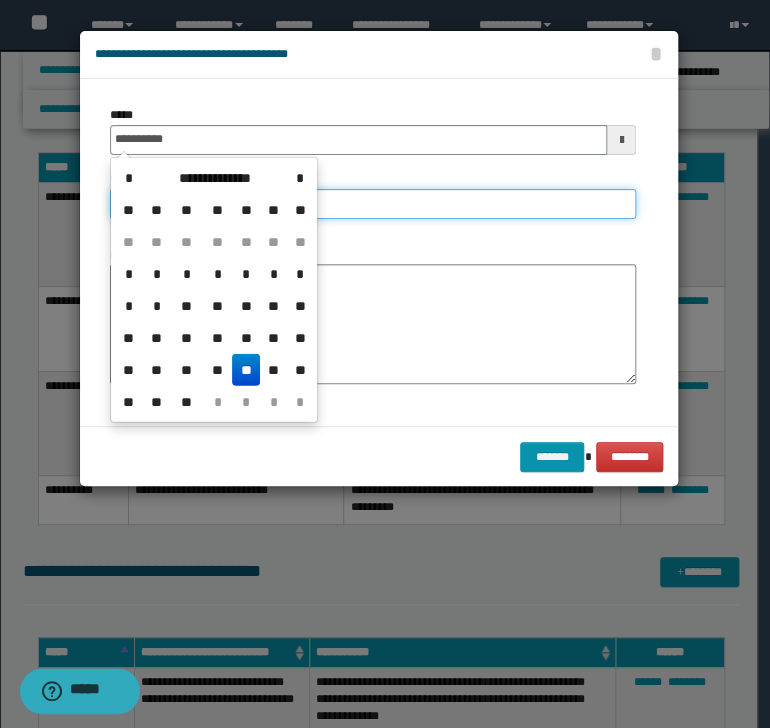 type on "**********" 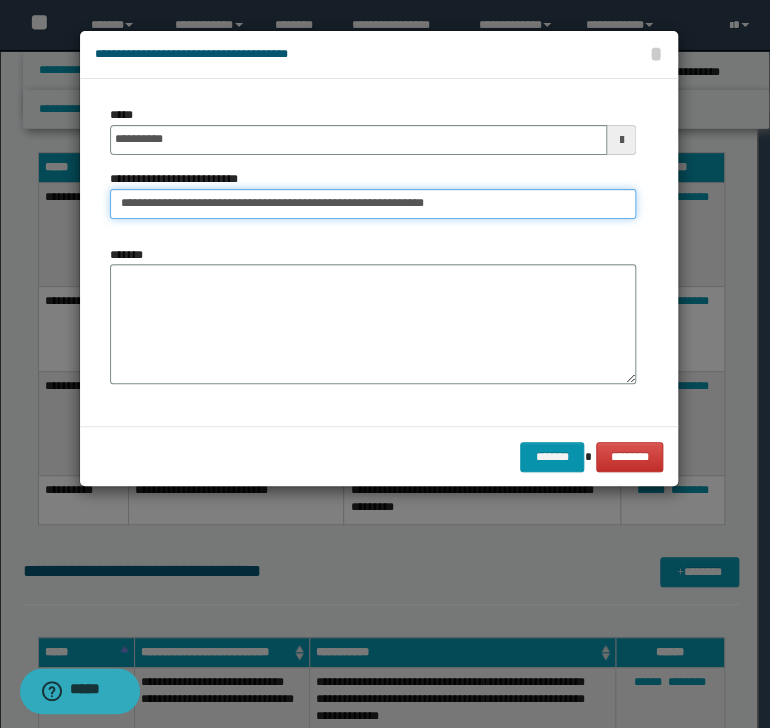 type on "**********" 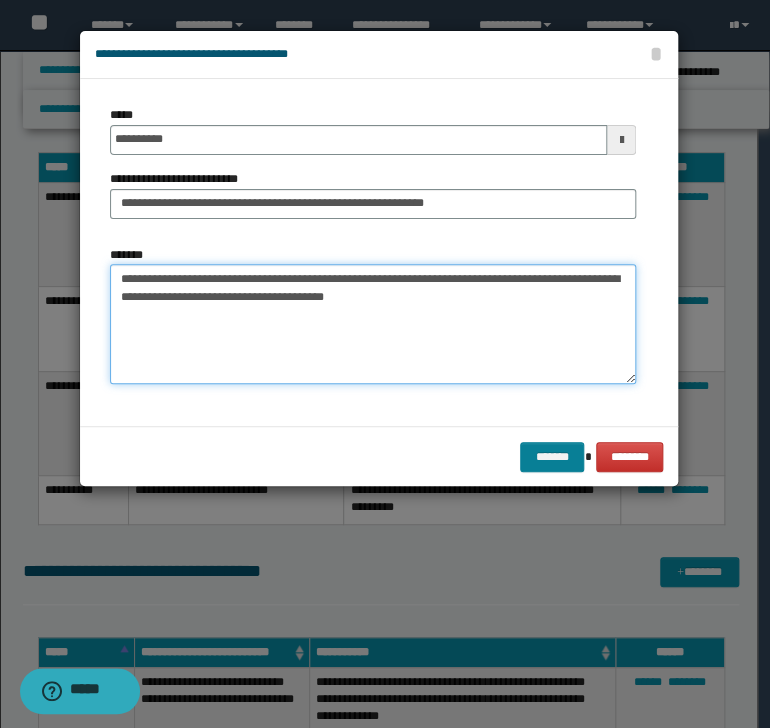 type on "**********" 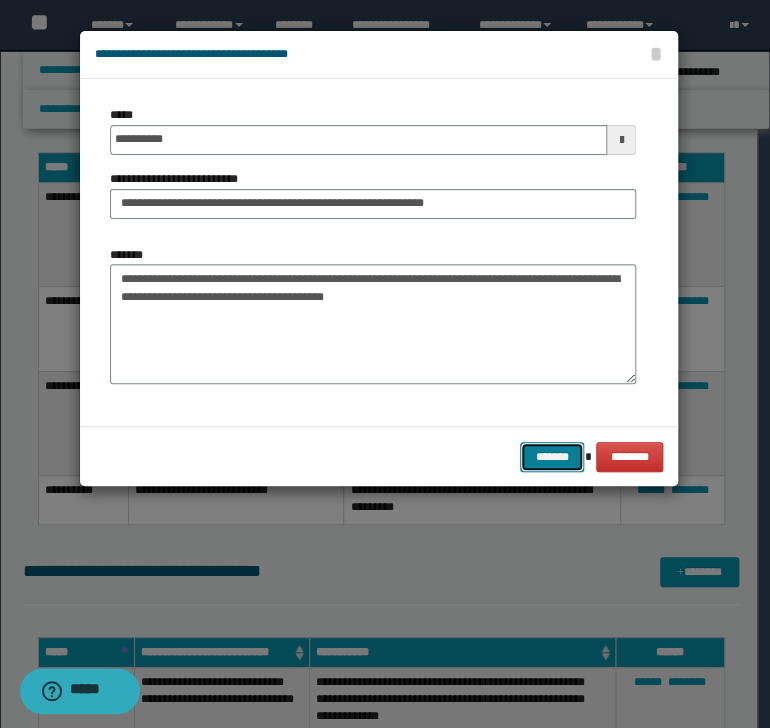 click on "*******" at bounding box center (552, 457) 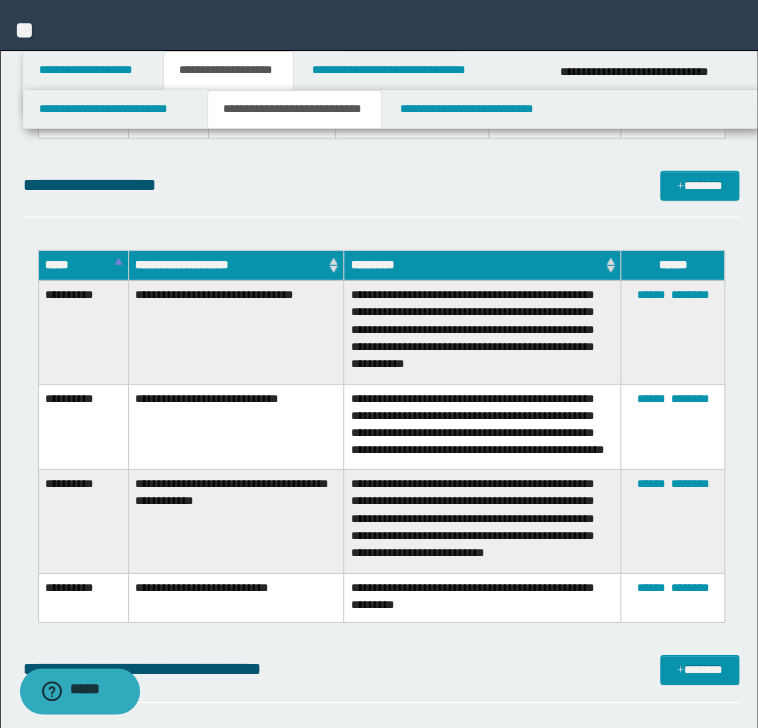 scroll, scrollTop: 8760, scrollLeft: 0, axis: vertical 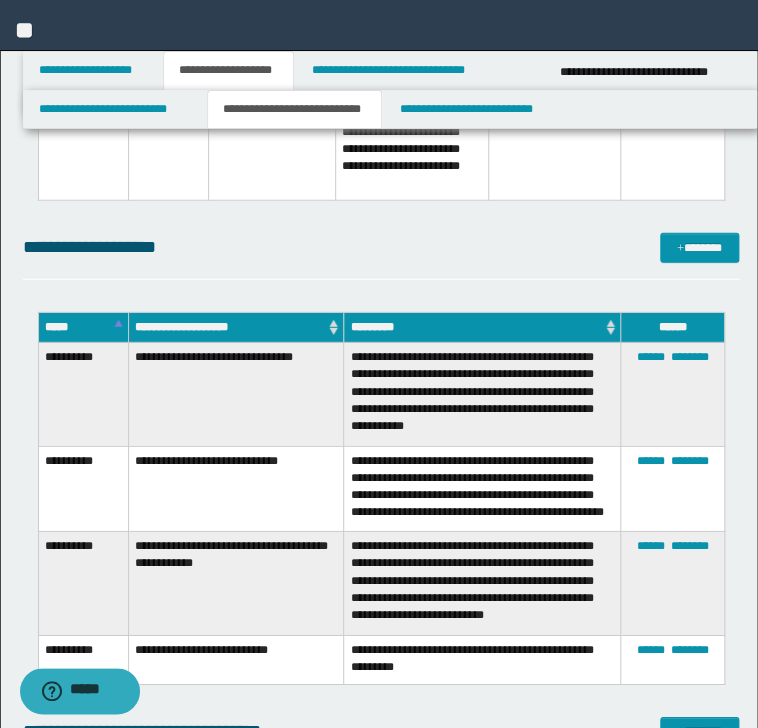 click on "[FIRST] [LAST] [CITY] [STATE]
[STREET] [CITY] [STATE] [POSTAL_CODE] [COUNTRY] [PHONE] [EMAIL] [CREDIT_CARD] [NAME] [ADDRESS] [DATE] [AGE] [TIME] [NAME] [ADDRESS] [DATE] [AGE] [TIME] [NAME] [ADDRESS] [DATE] [AGE] [TIME] [NAME] [ADDRESS] [DATE] [AGE] [TIME]" at bounding box center [381, -20] 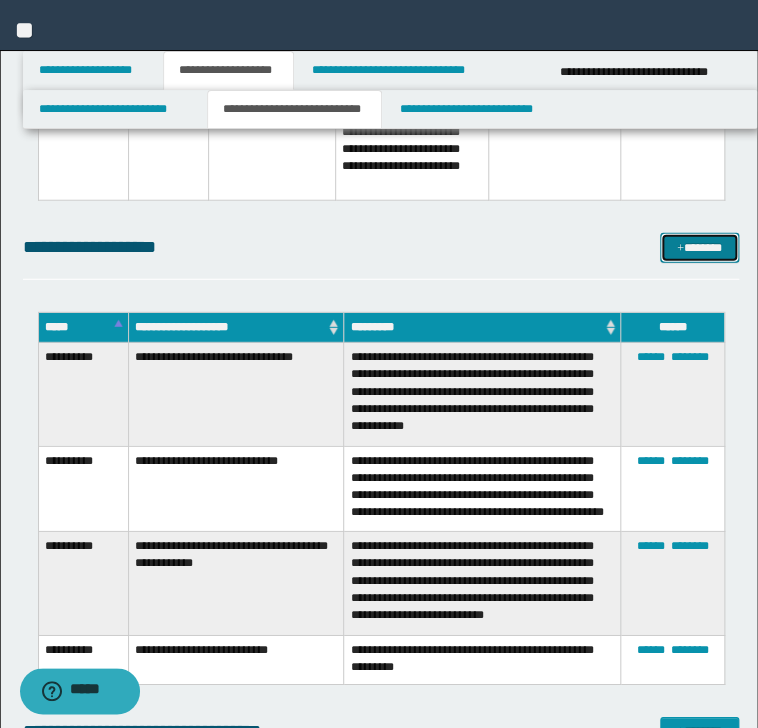 drag, startPoint x: 708, startPoint y: 241, endPoint x: 699, endPoint y: 228, distance: 15.811388 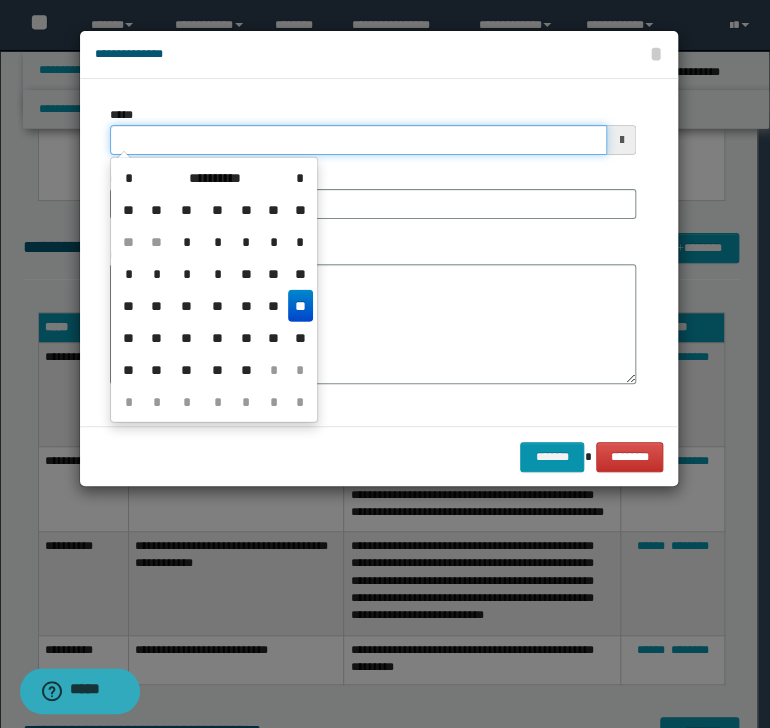 click on "*****" at bounding box center (358, 140) 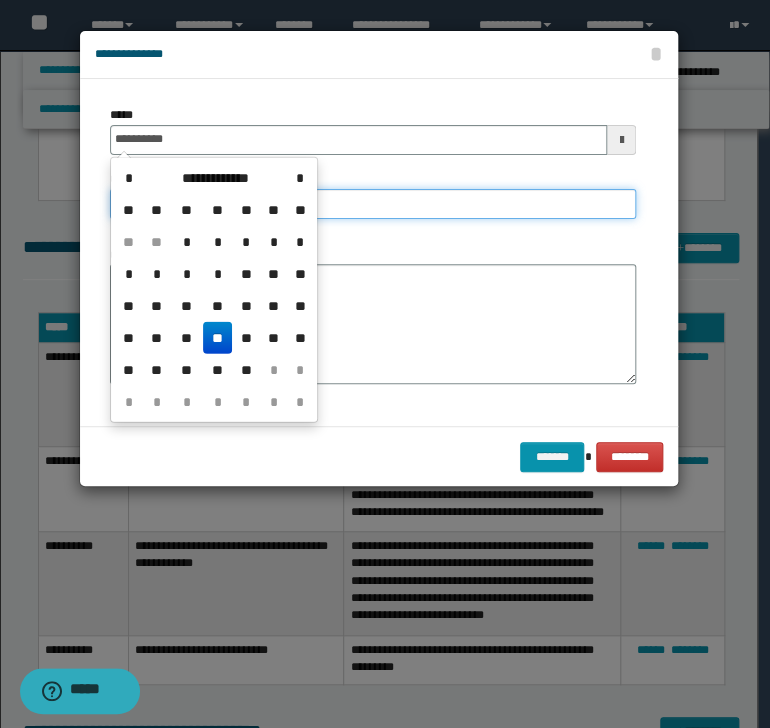 type on "**********" 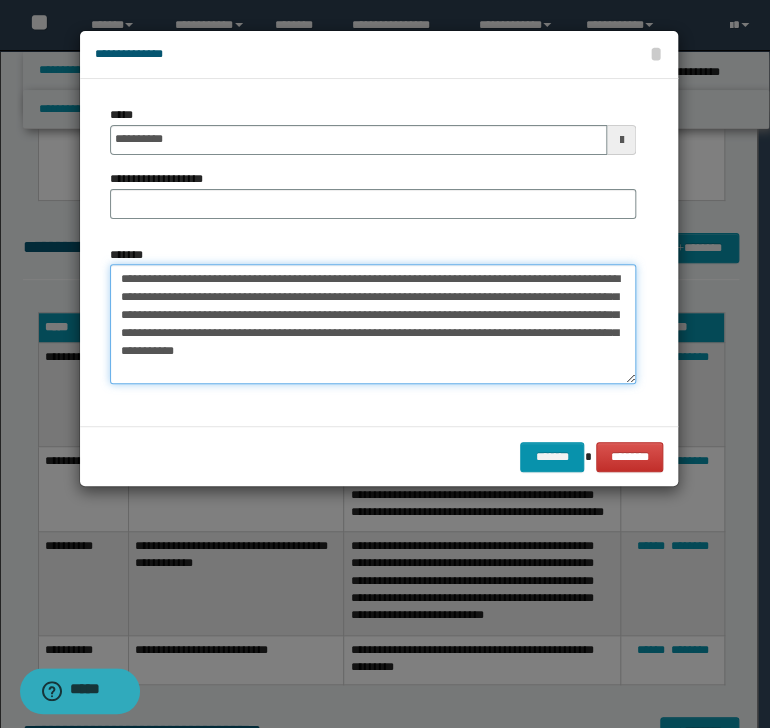 type on "**********" 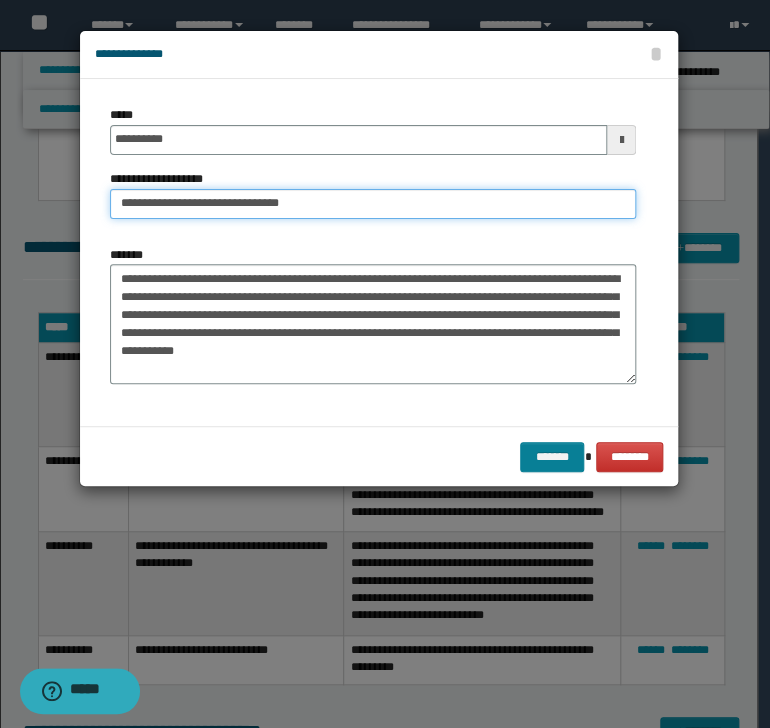 type on "**********" 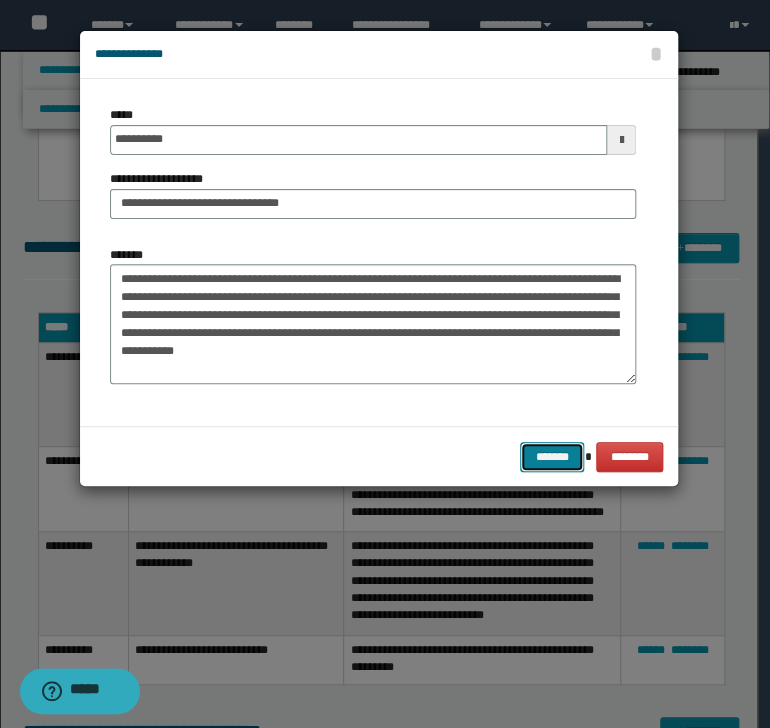click on "*******" at bounding box center [552, 457] 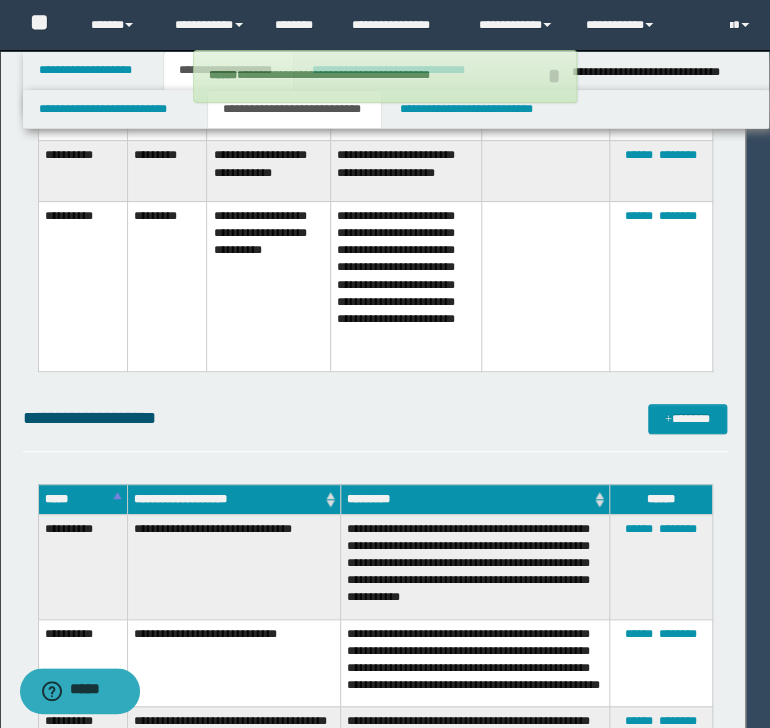 type 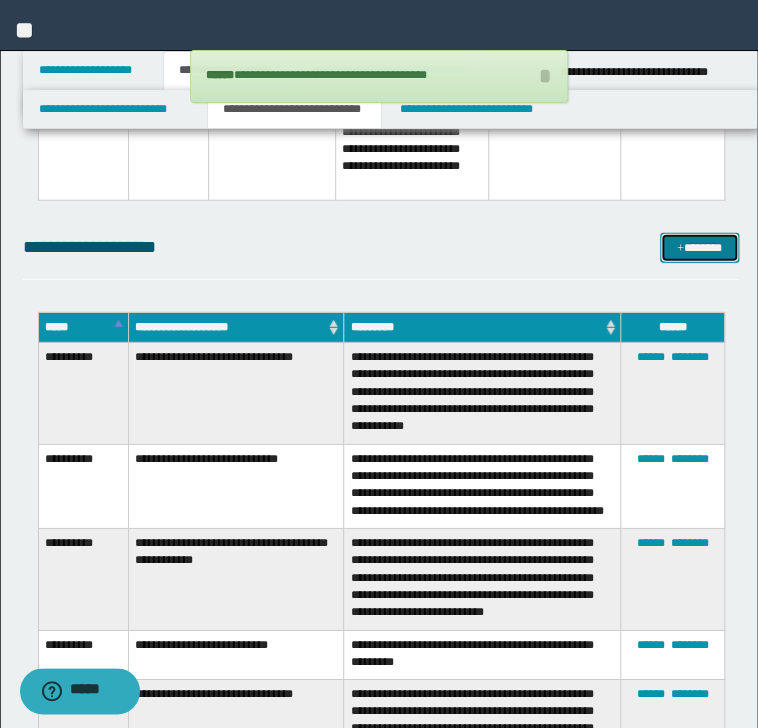 click on "*******" at bounding box center (699, 248) 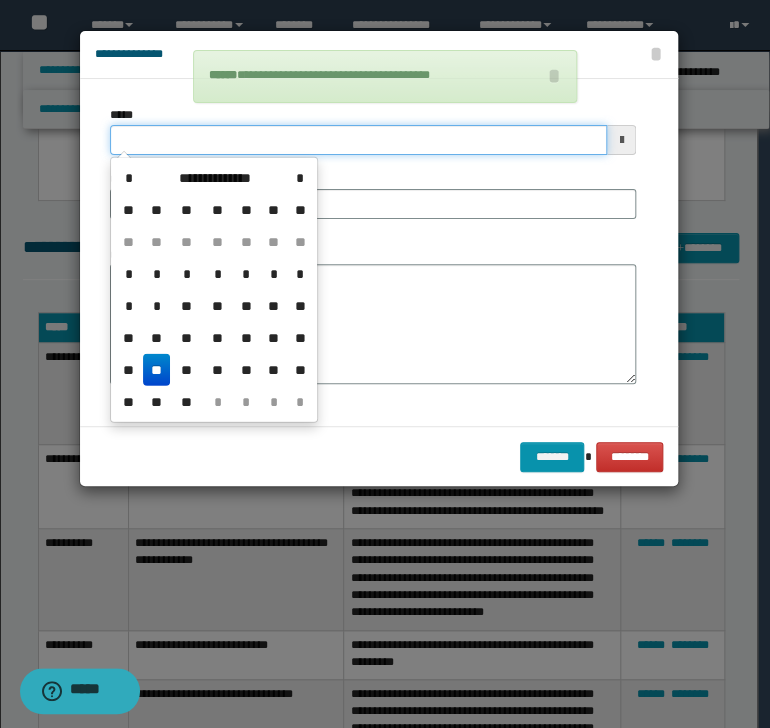 click on "*****" at bounding box center (358, 140) 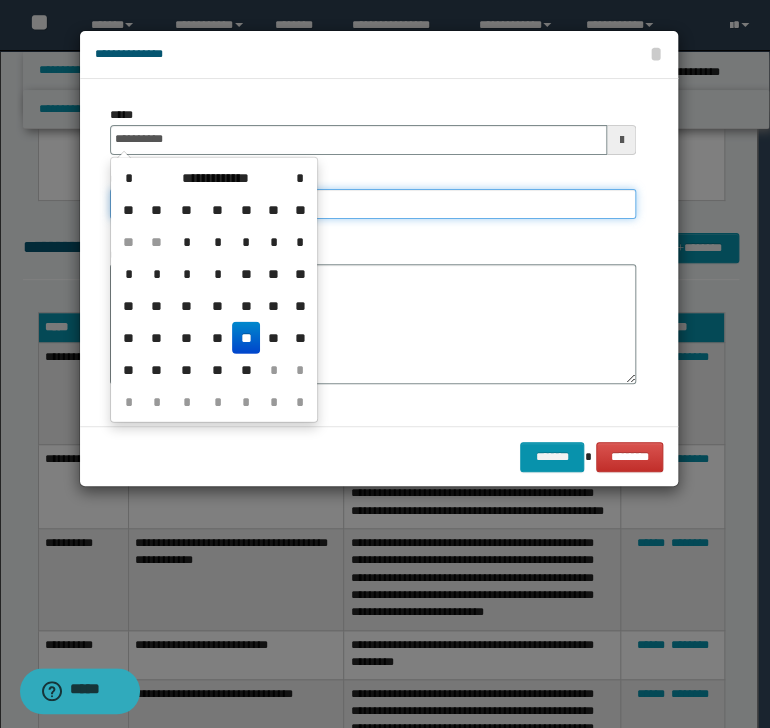 type on "**********" 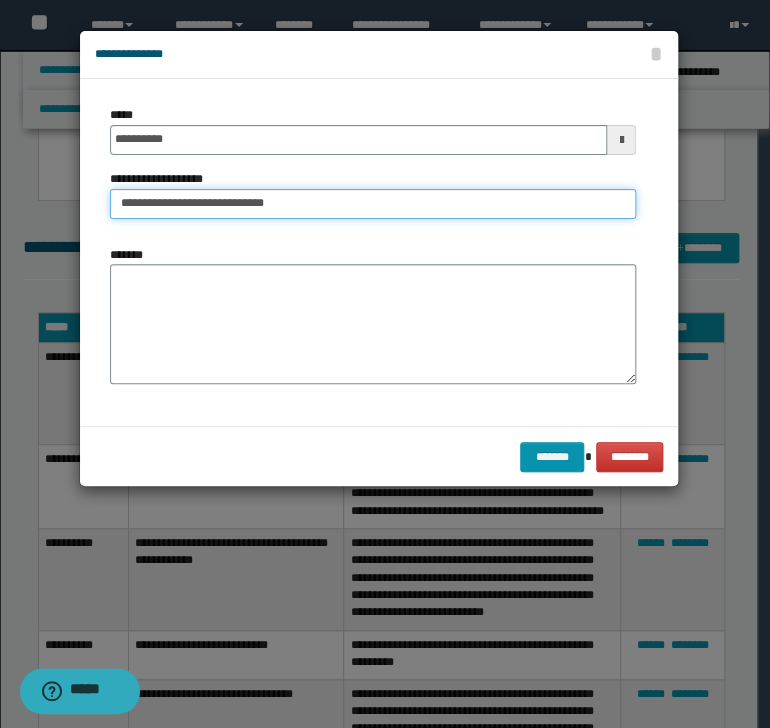 type on "**********" 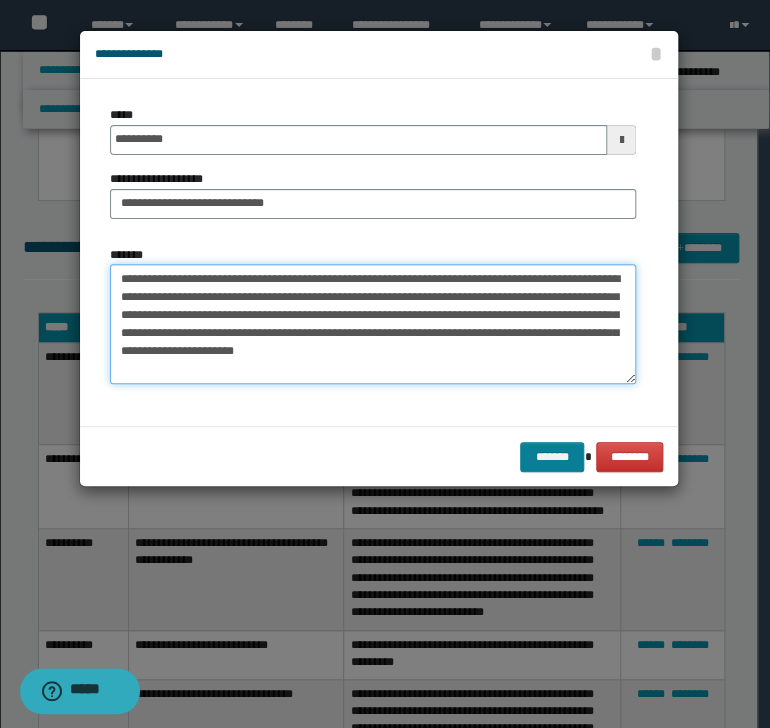 type on "**********" 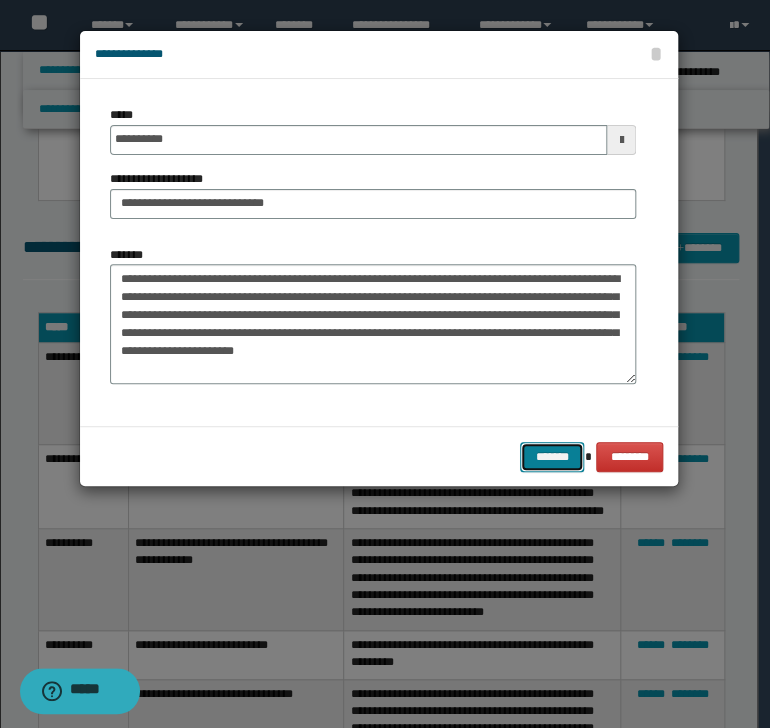 click on "*******" at bounding box center (552, 457) 